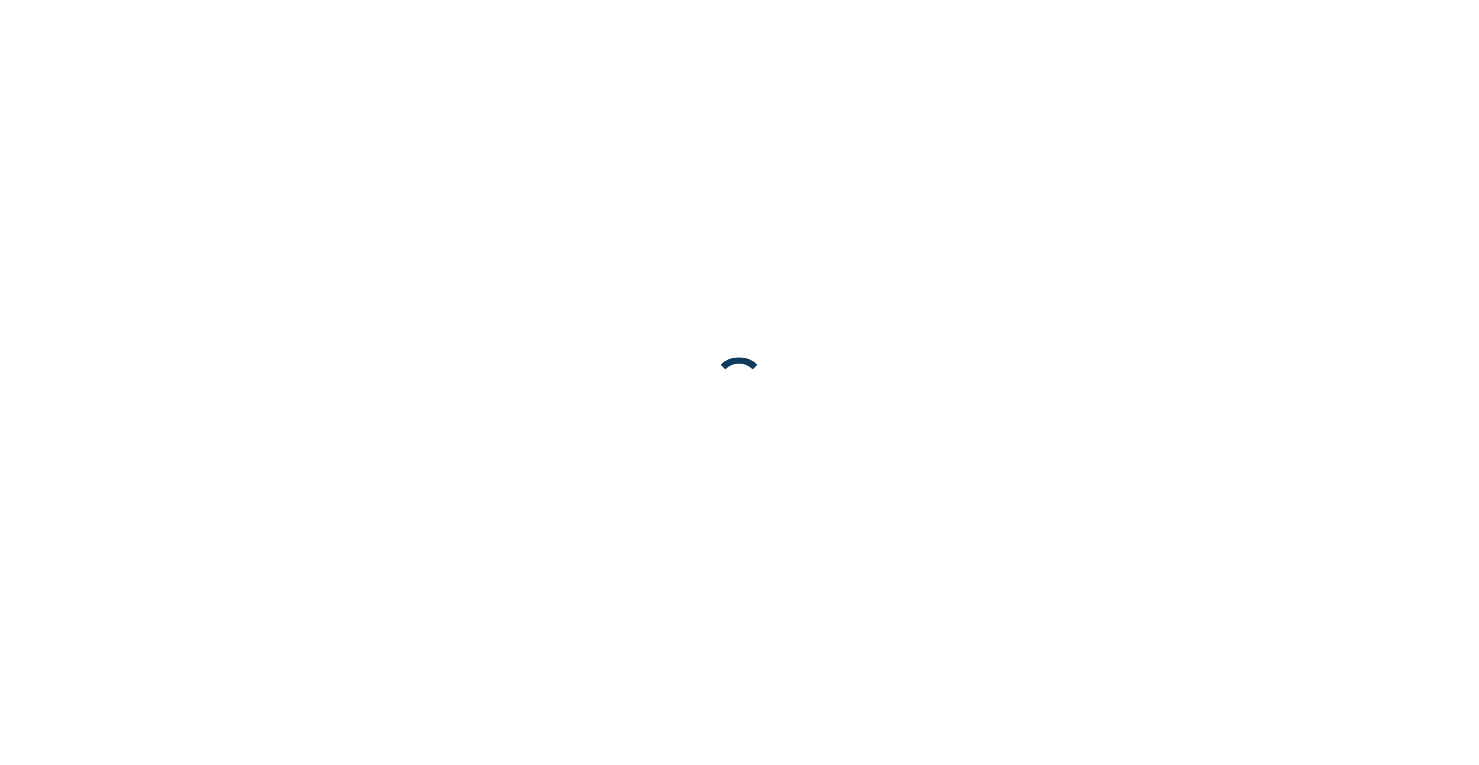 scroll, scrollTop: 0, scrollLeft: 0, axis: both 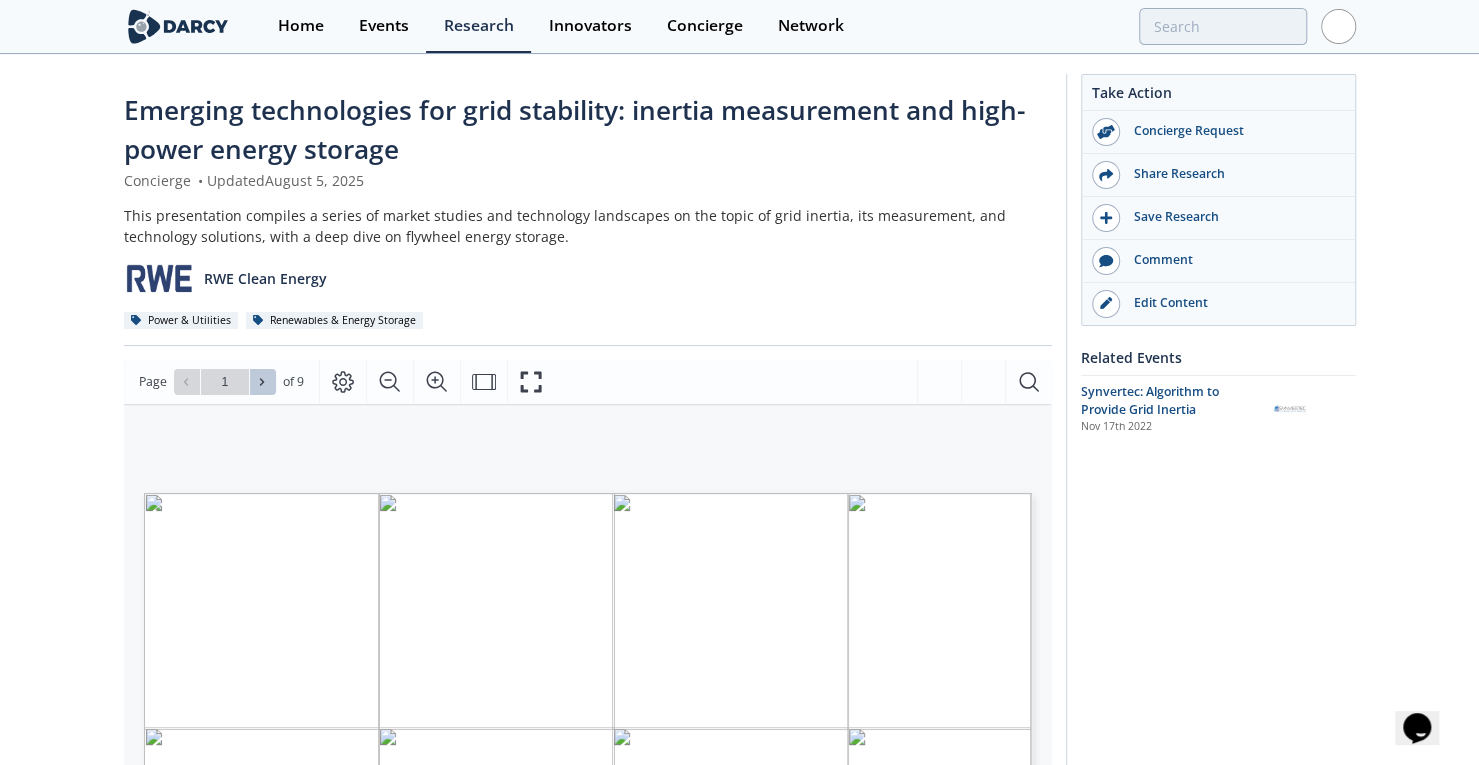 drag, startPoint x: 1045, startPoint y: 265, endPoint x: 278, endPoint y: 376, distance: 774.9903 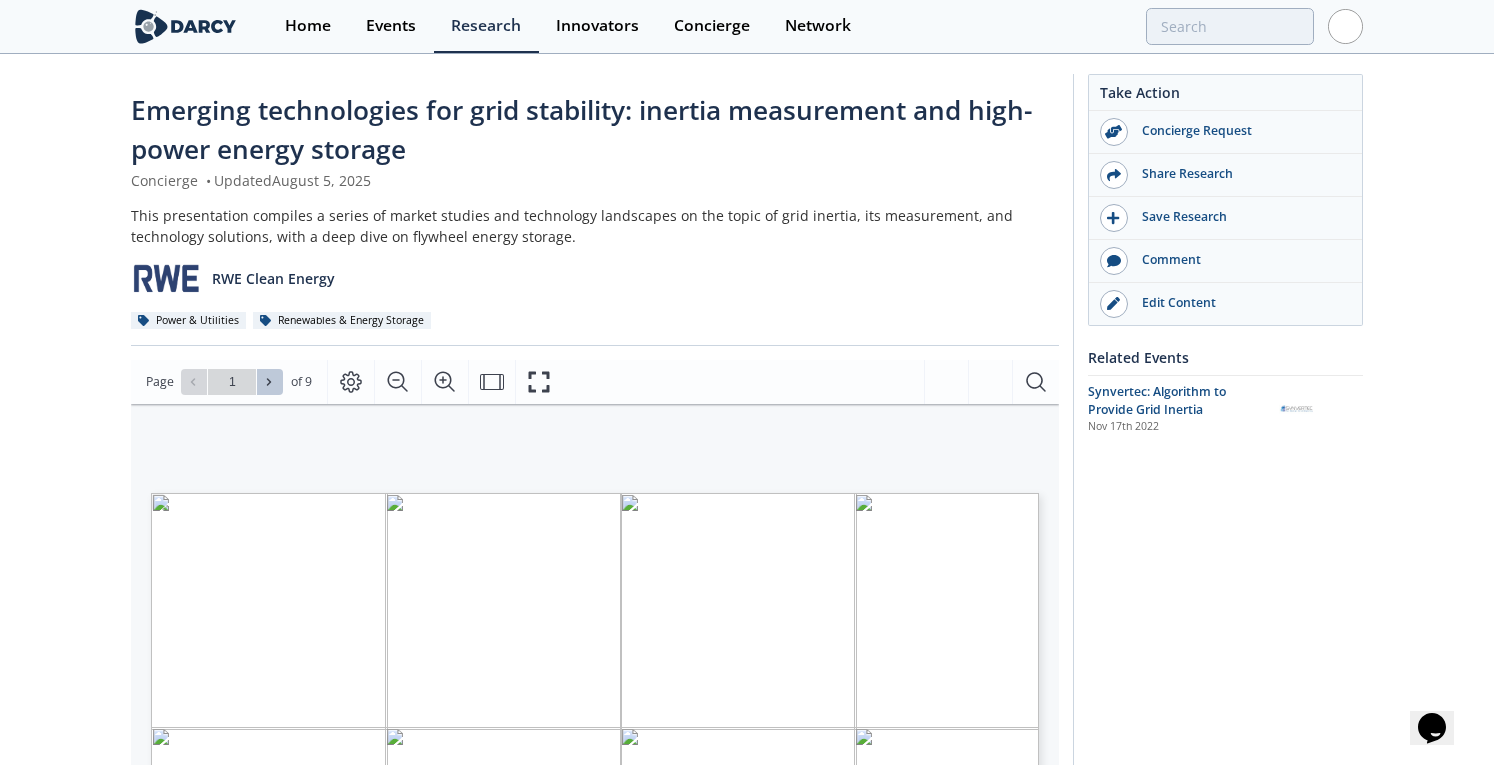 click 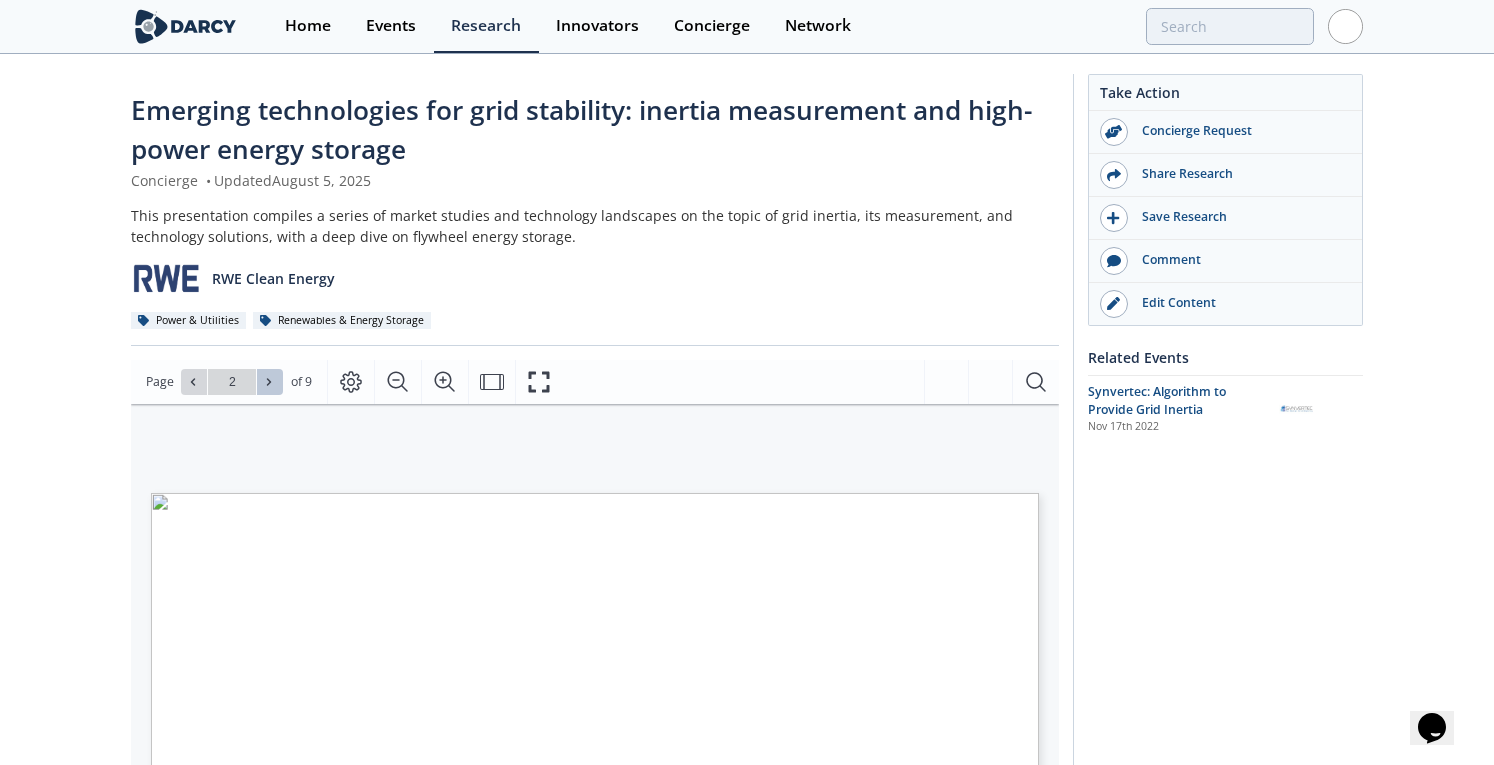 click 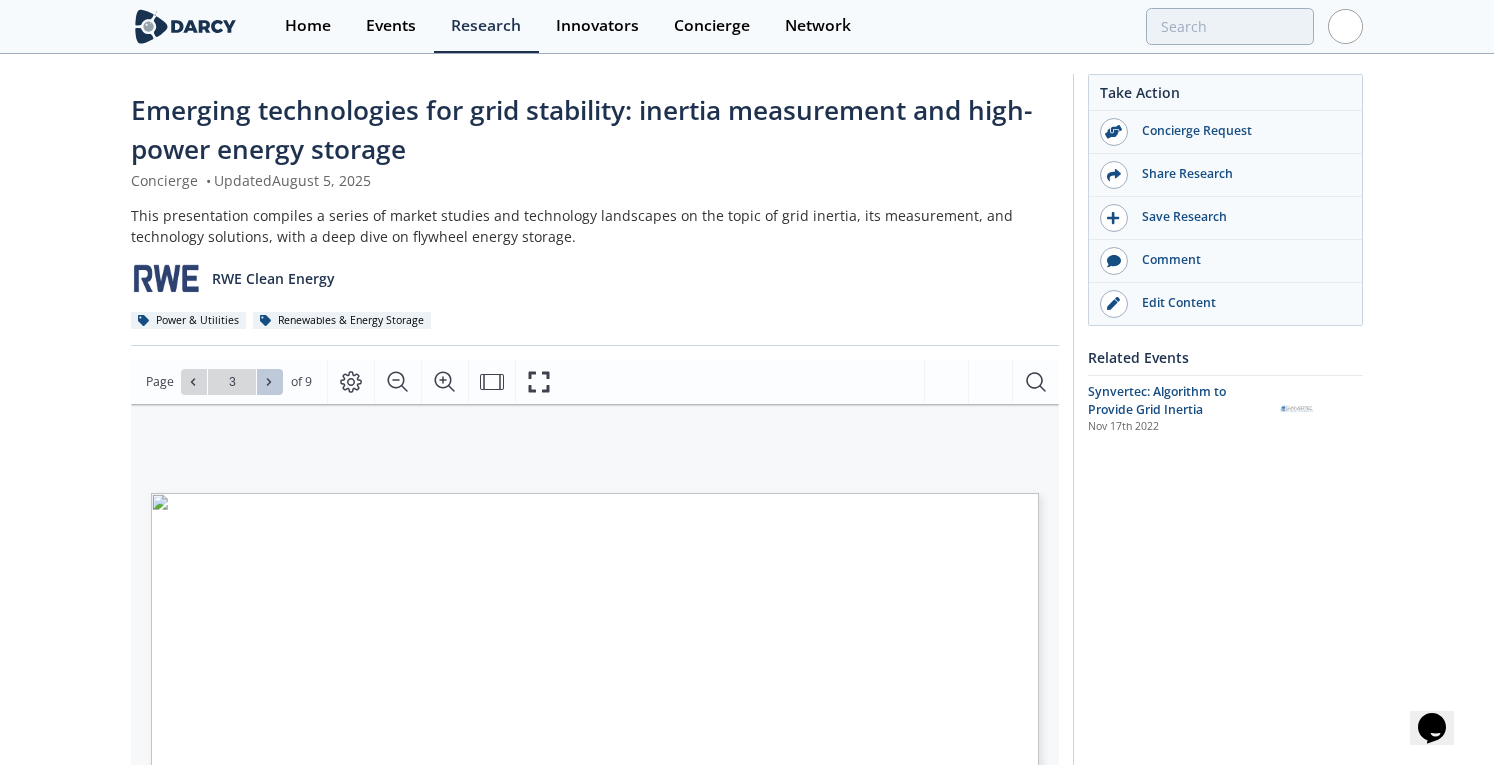 click 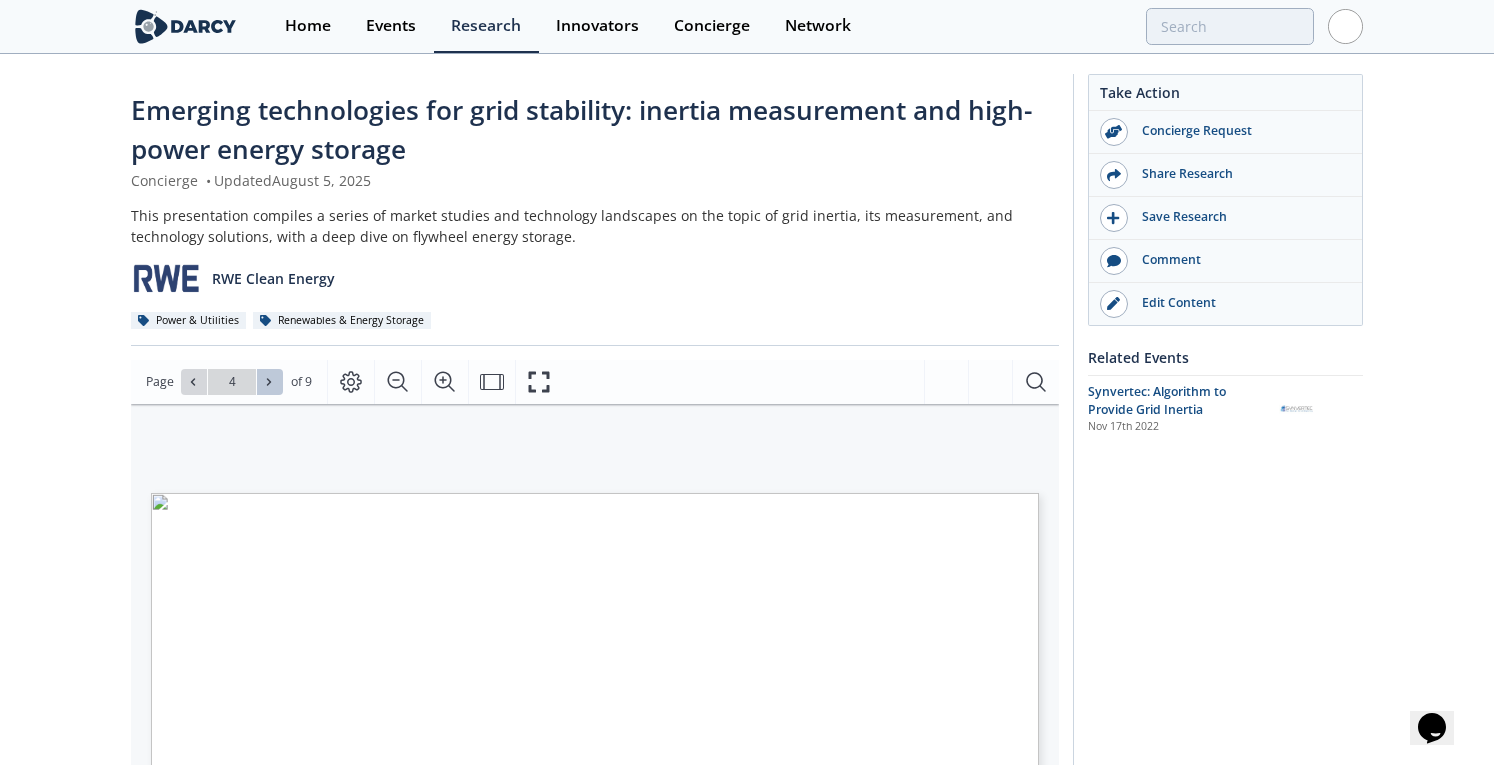 type on "4" 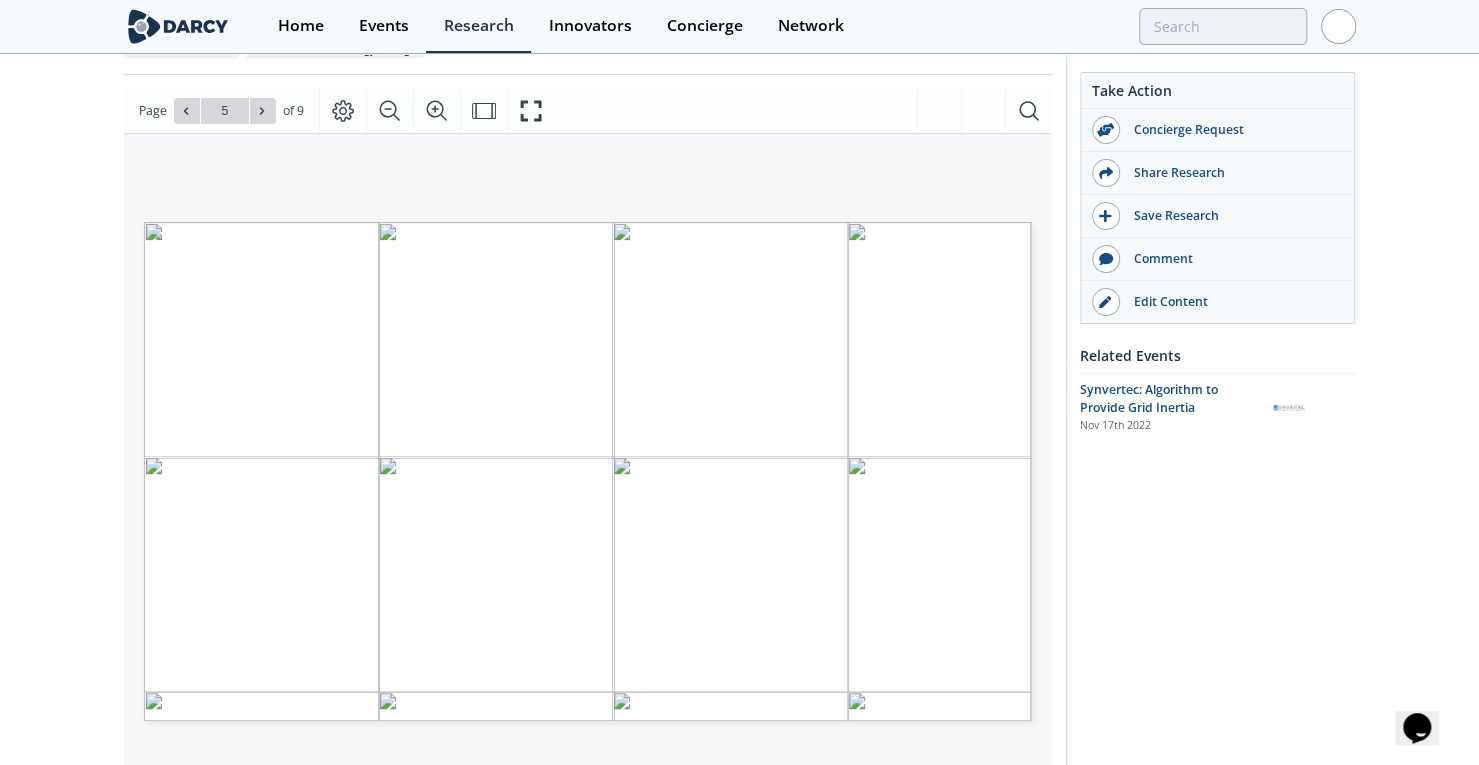 drag, startPoint x: 80, startPoint y: 434, endPoint x: 63, endPoint y: 515, distance: 82.764725 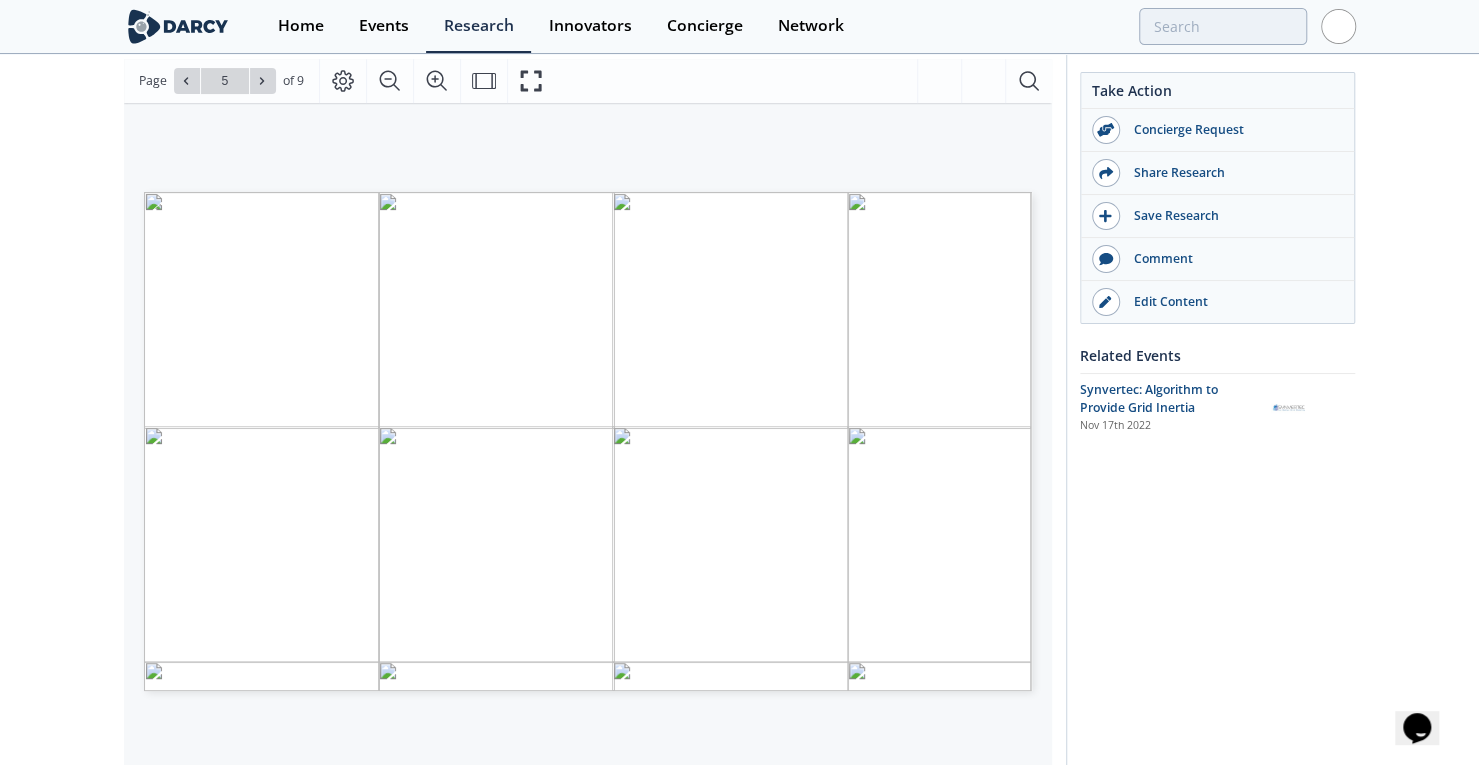scroll, scrollTop: 260, scrollLeft: 0, axis: vertical 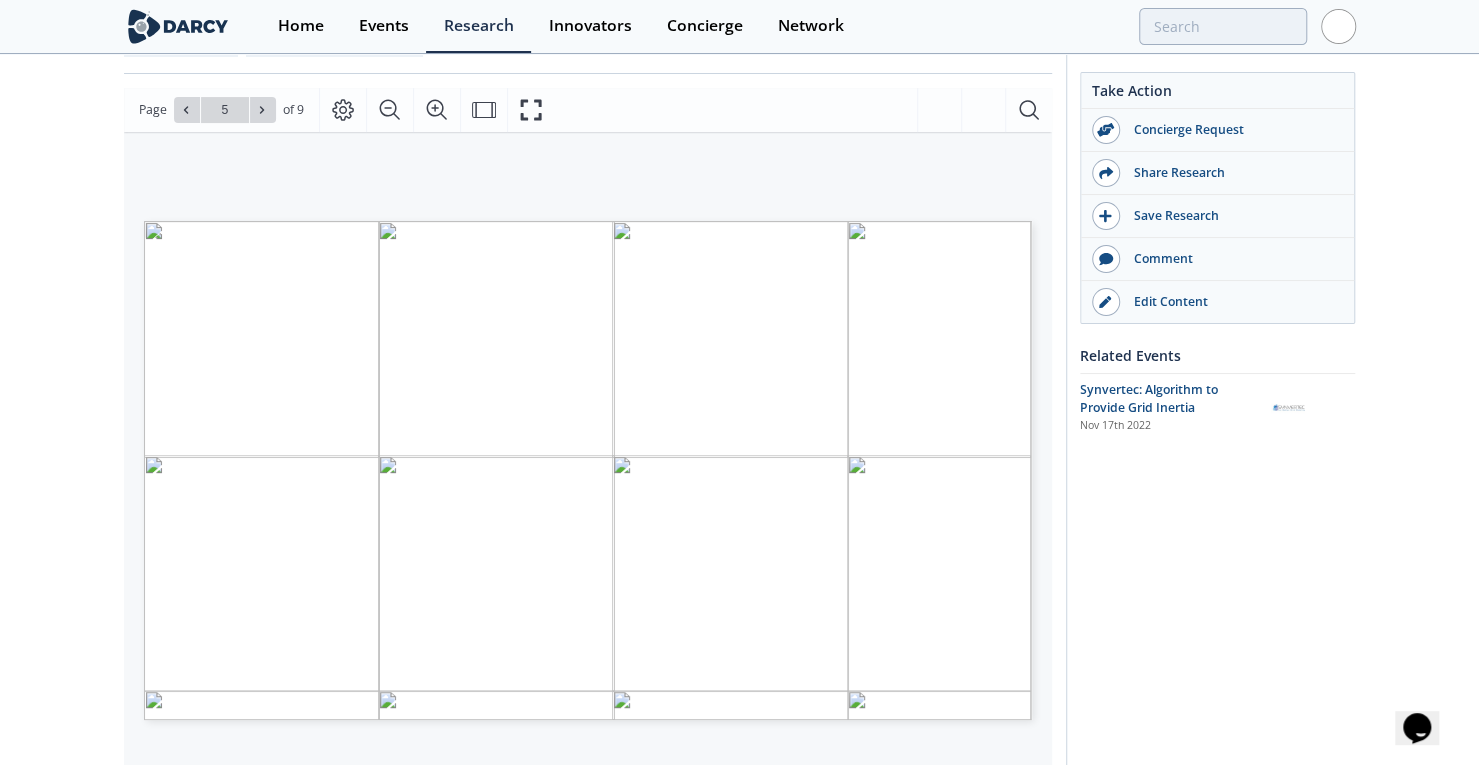 drag, startPoint x: 109, startPoint y: 307, endPoint x: 114, endPoint y: 187, distance: 120.10412 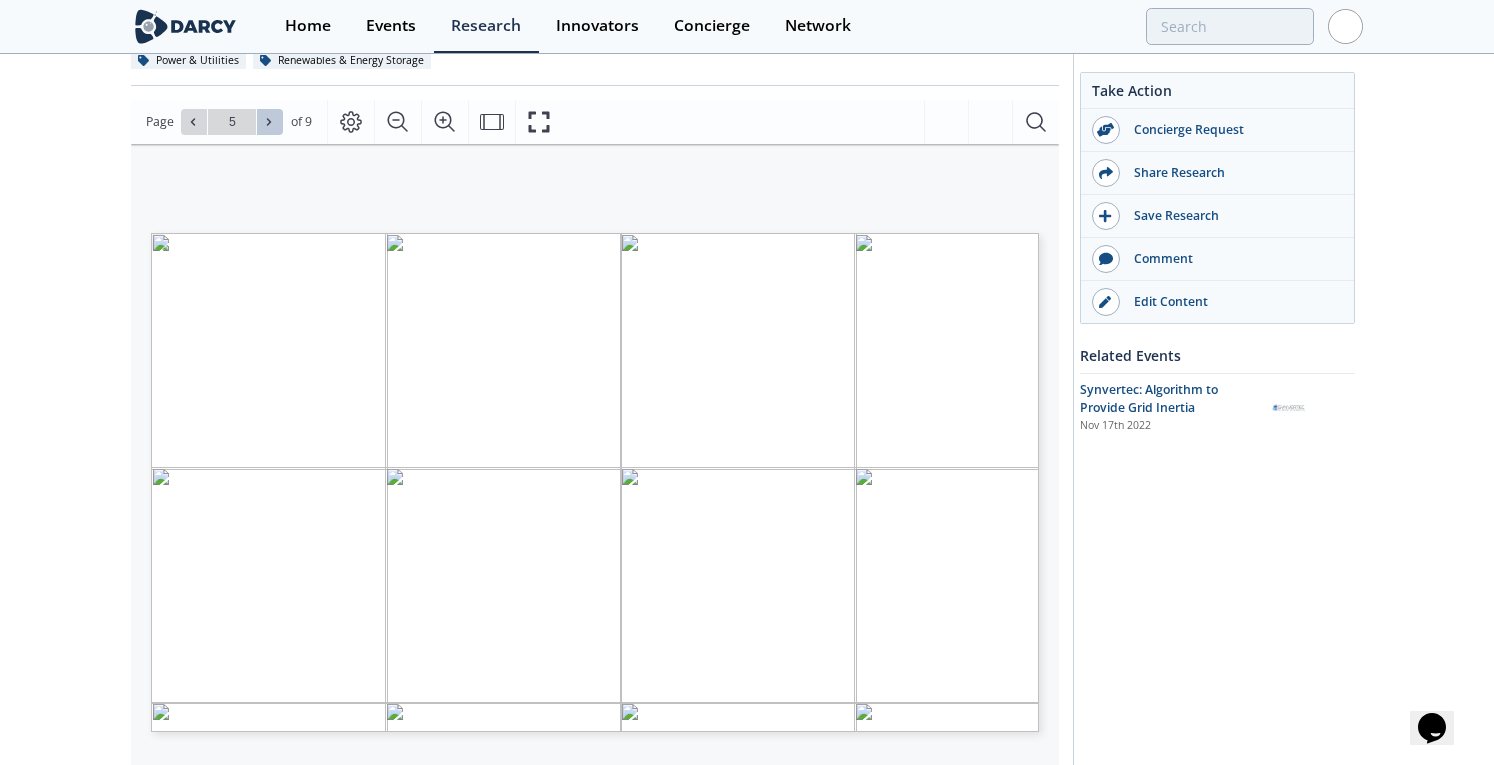 click 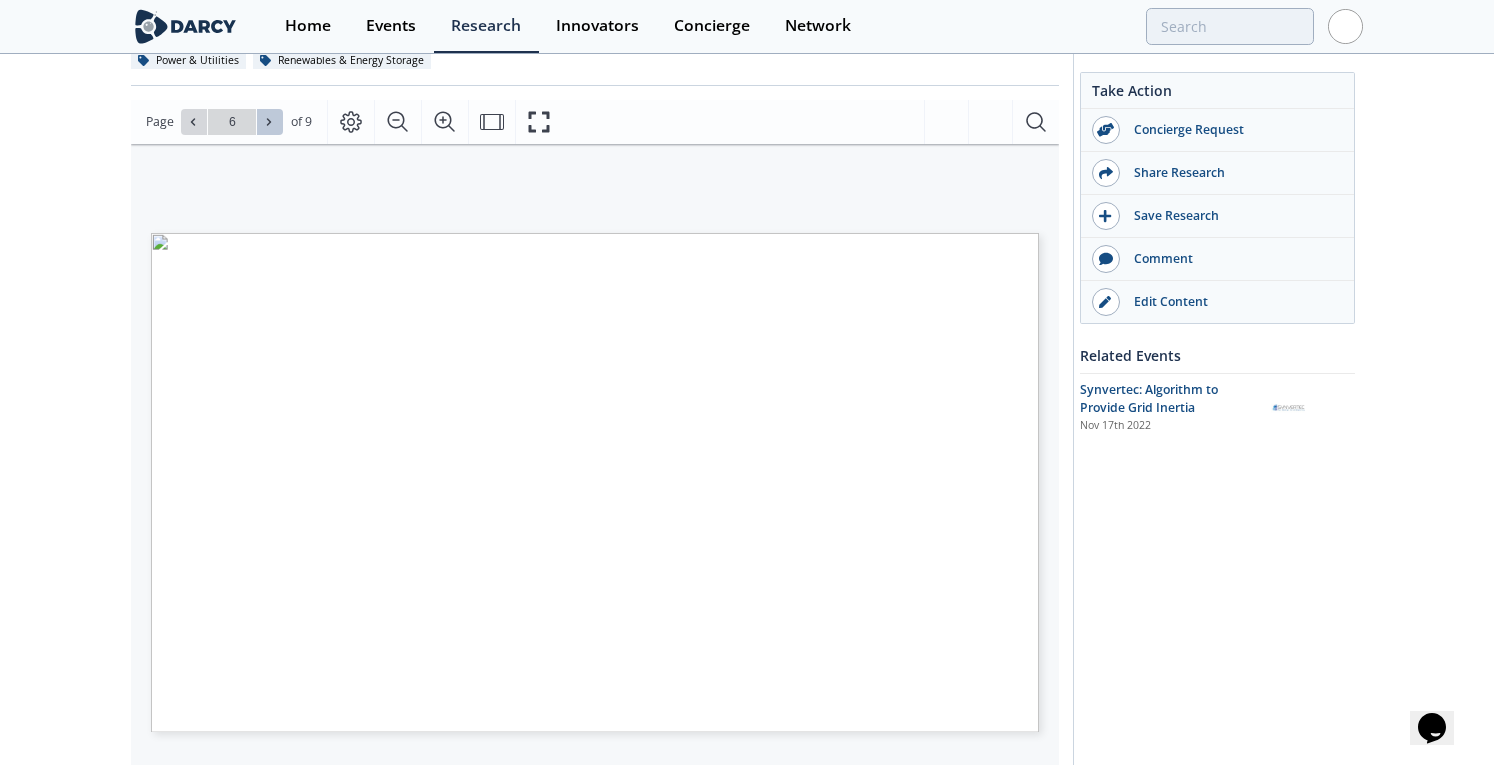 click 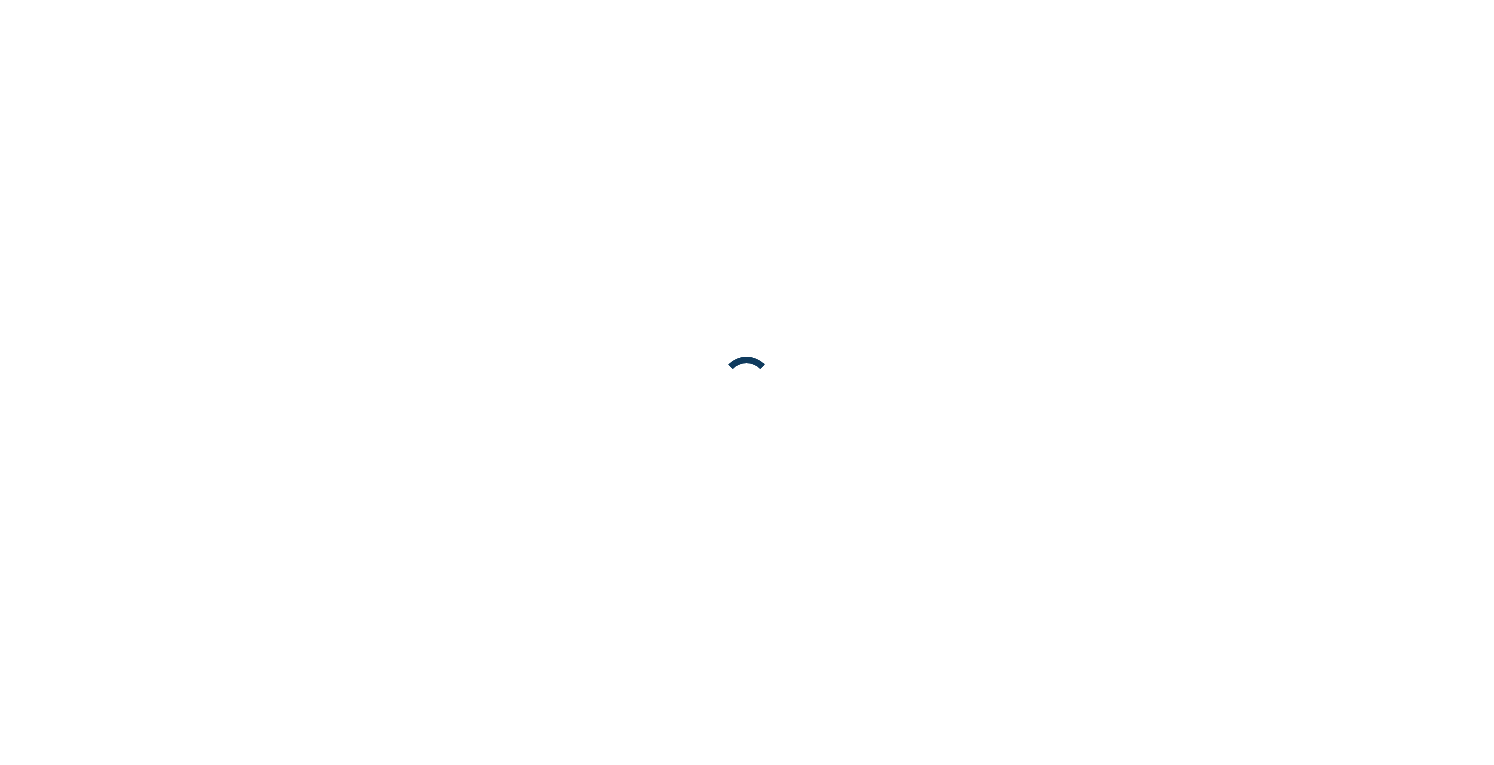 scroll, scrollTop: 0, scrollLeft: 0, axis: both 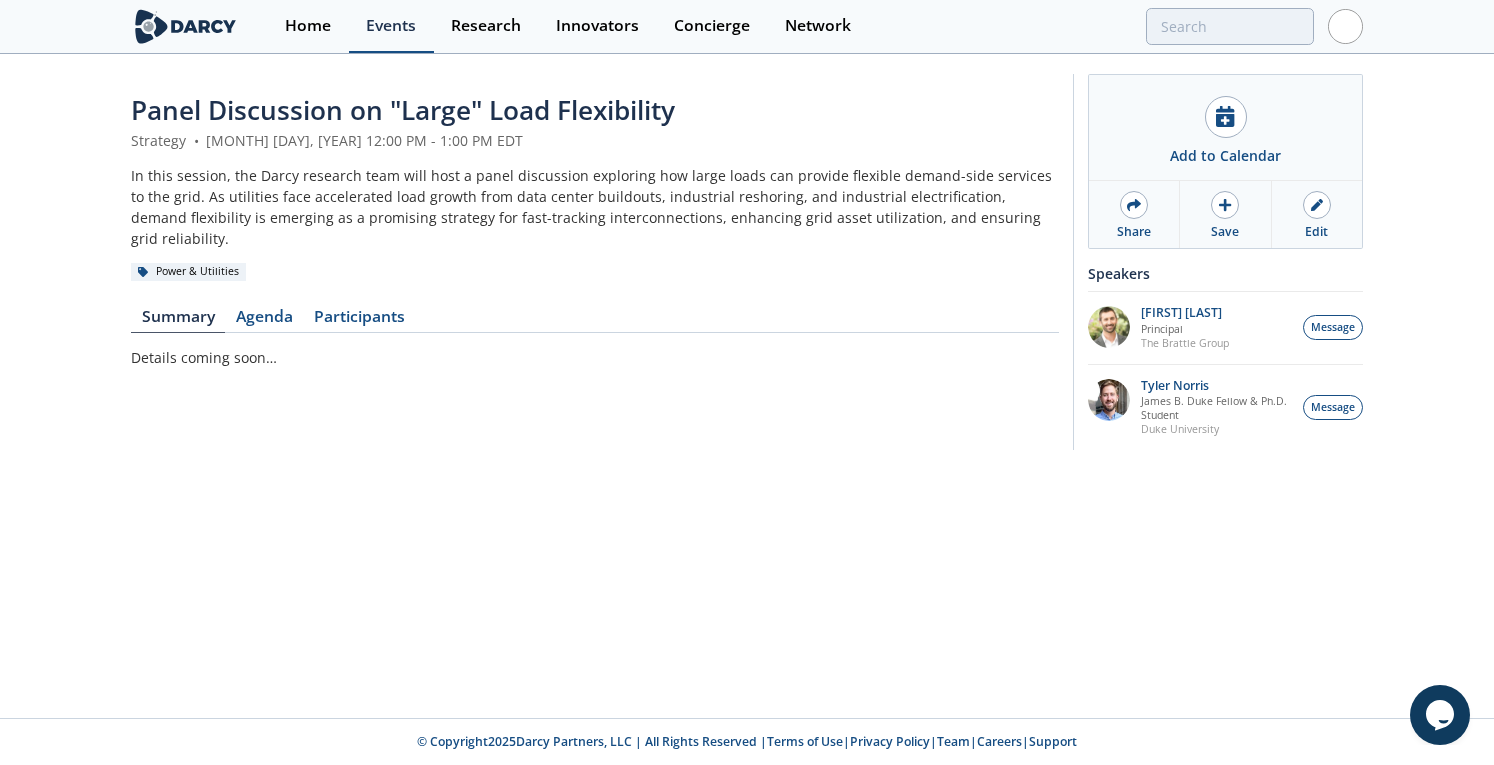 click on "Events" at bounding box center [391, 26] 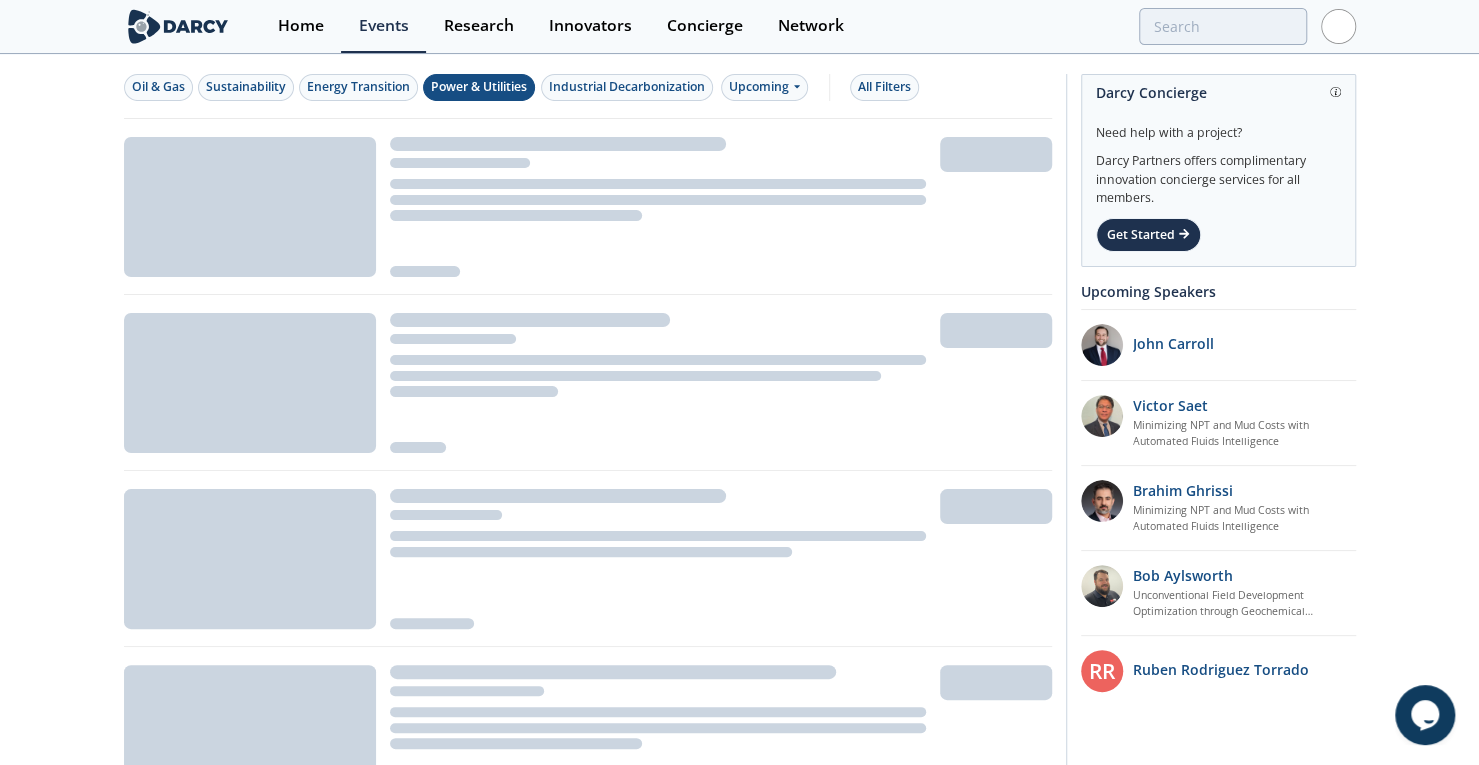 click on "Power & Utilities" at bounding box center [479, 87] 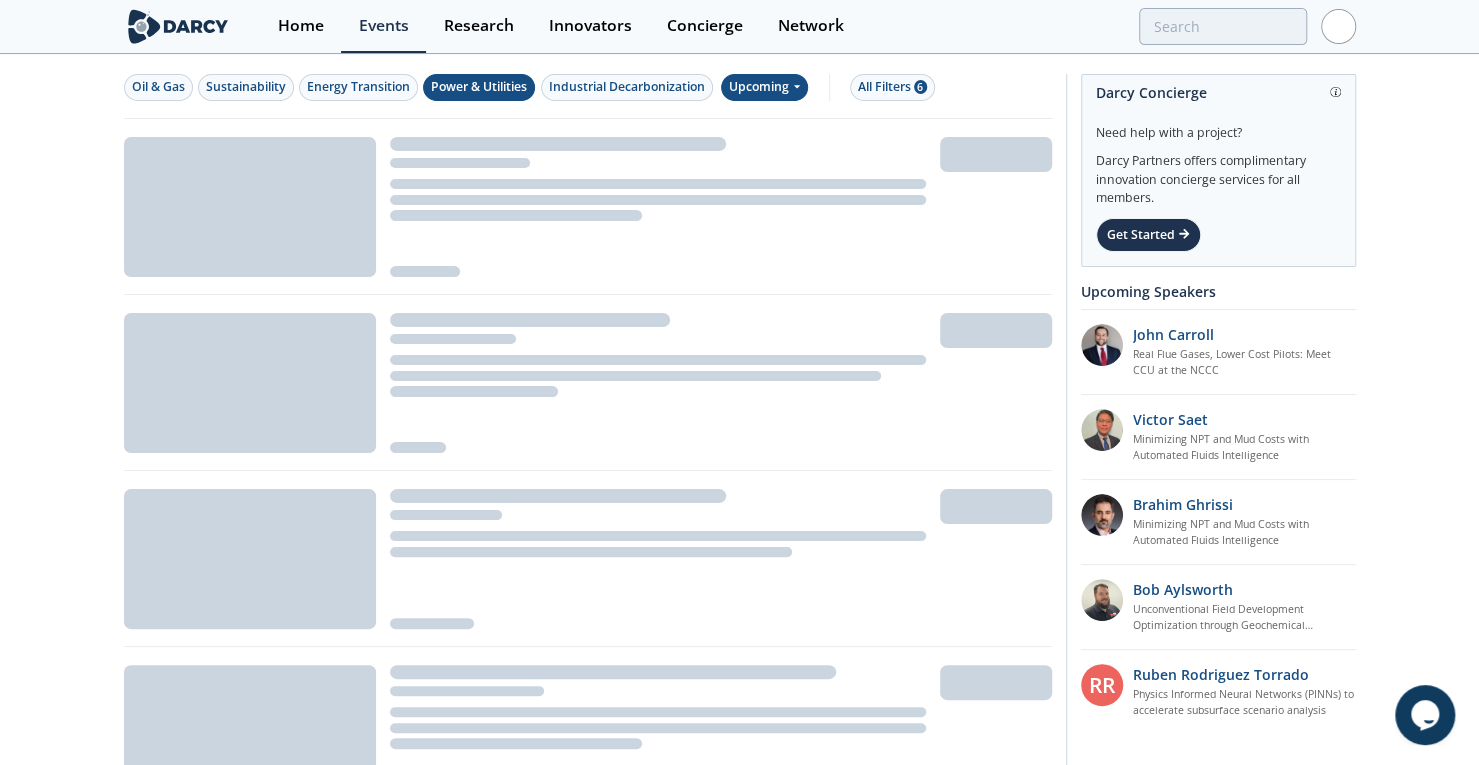 click on "Upcoming" at bounding box center [764, 87] 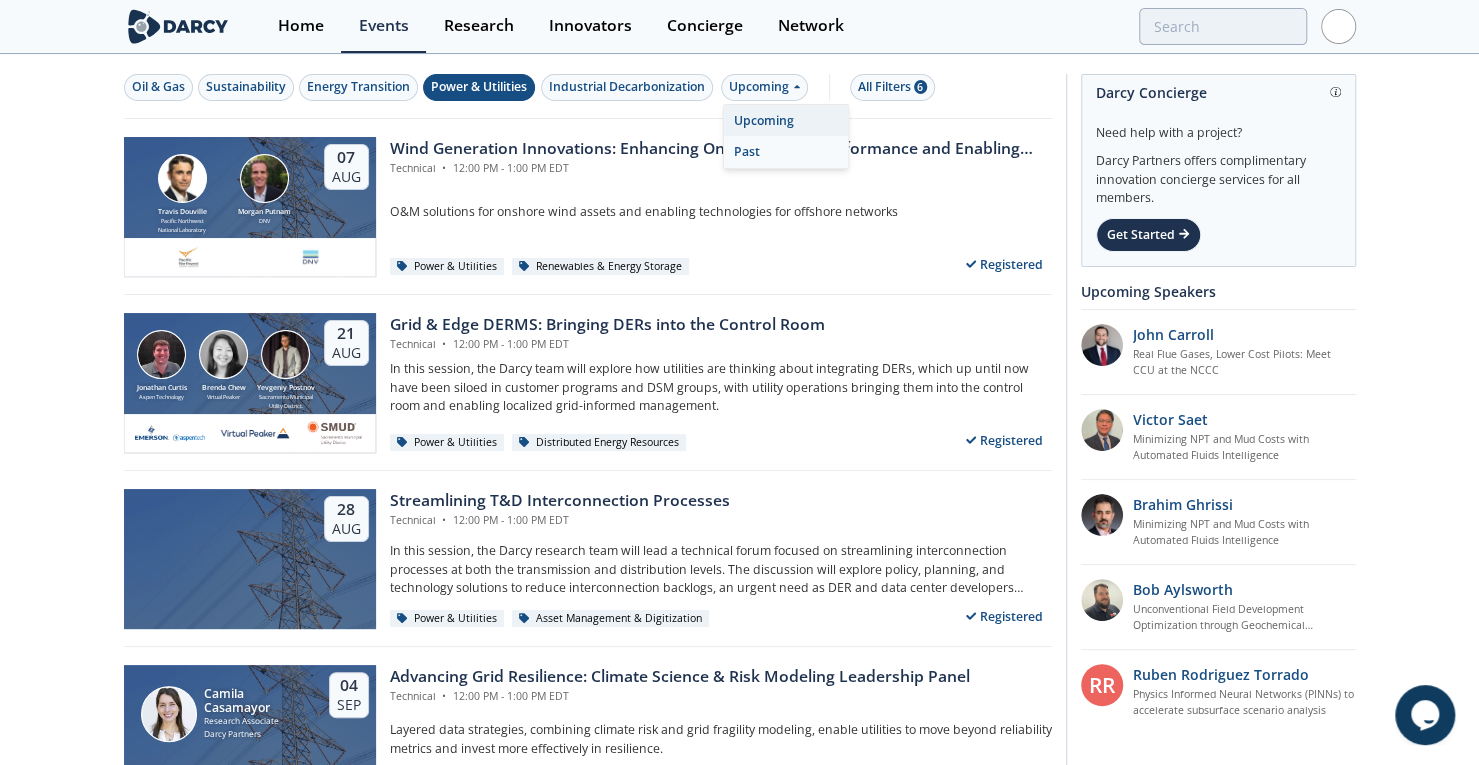 click on "Past" at bounding box center [786, 152] 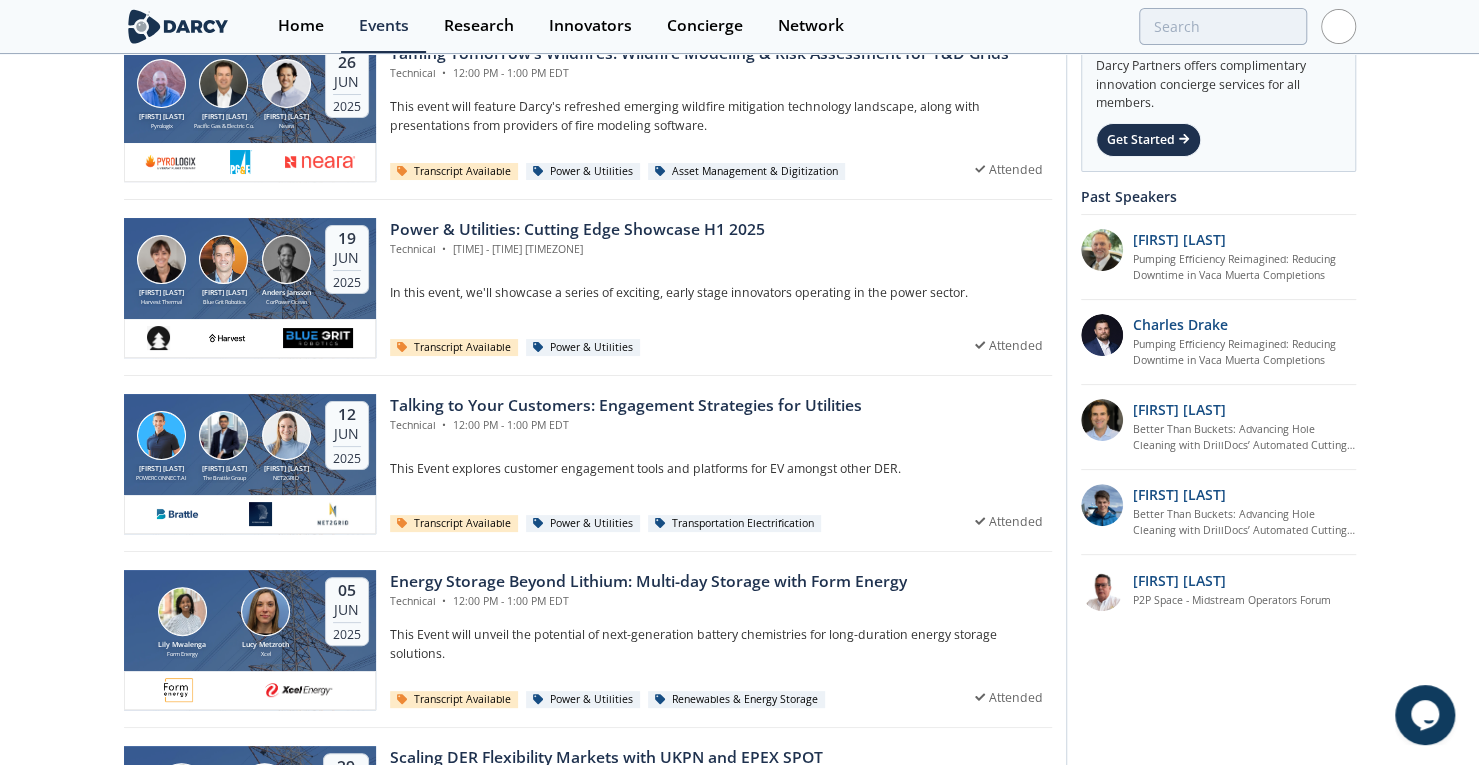 scroll, scrollTop: 0, scrollLeft: 0, axis: both 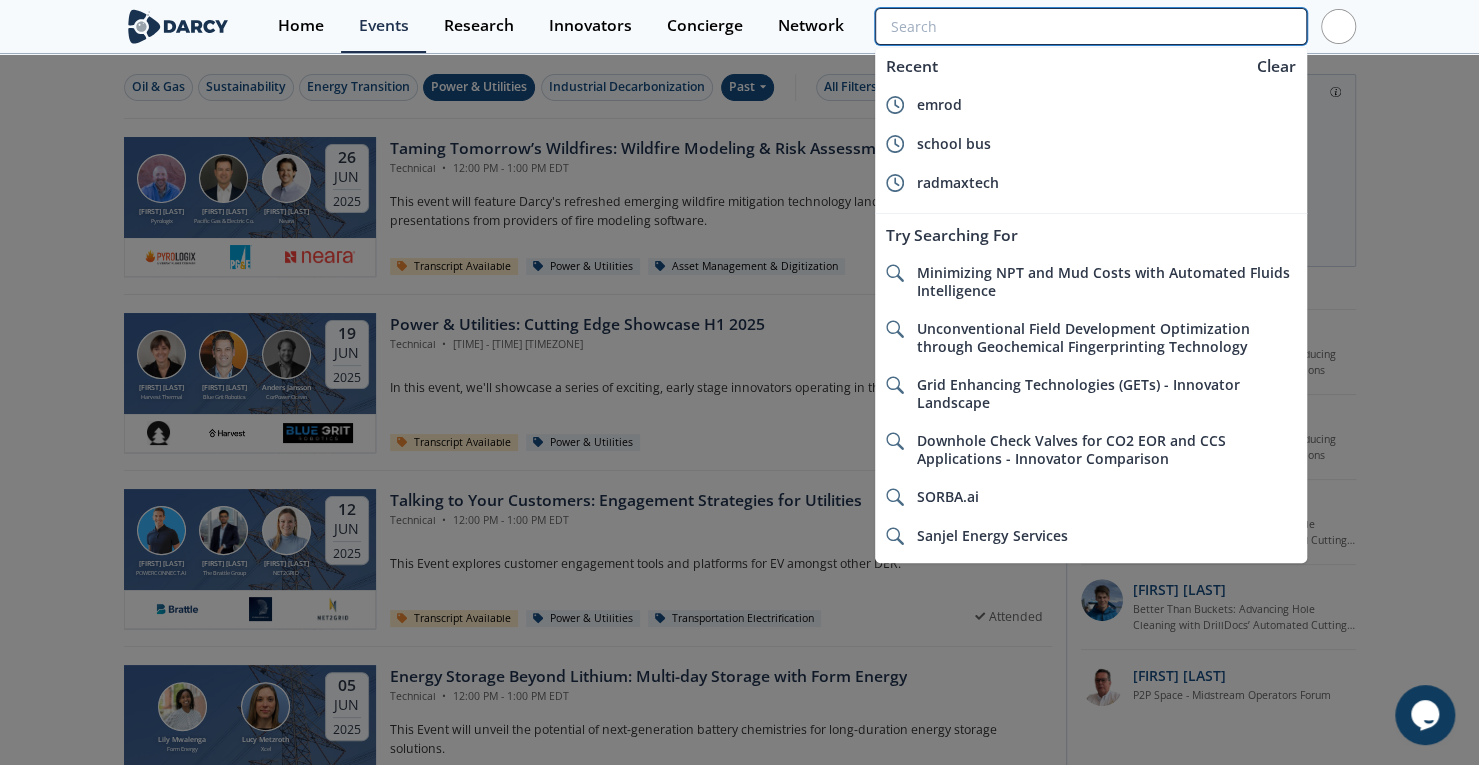 click at bounding box center (1090, 26) 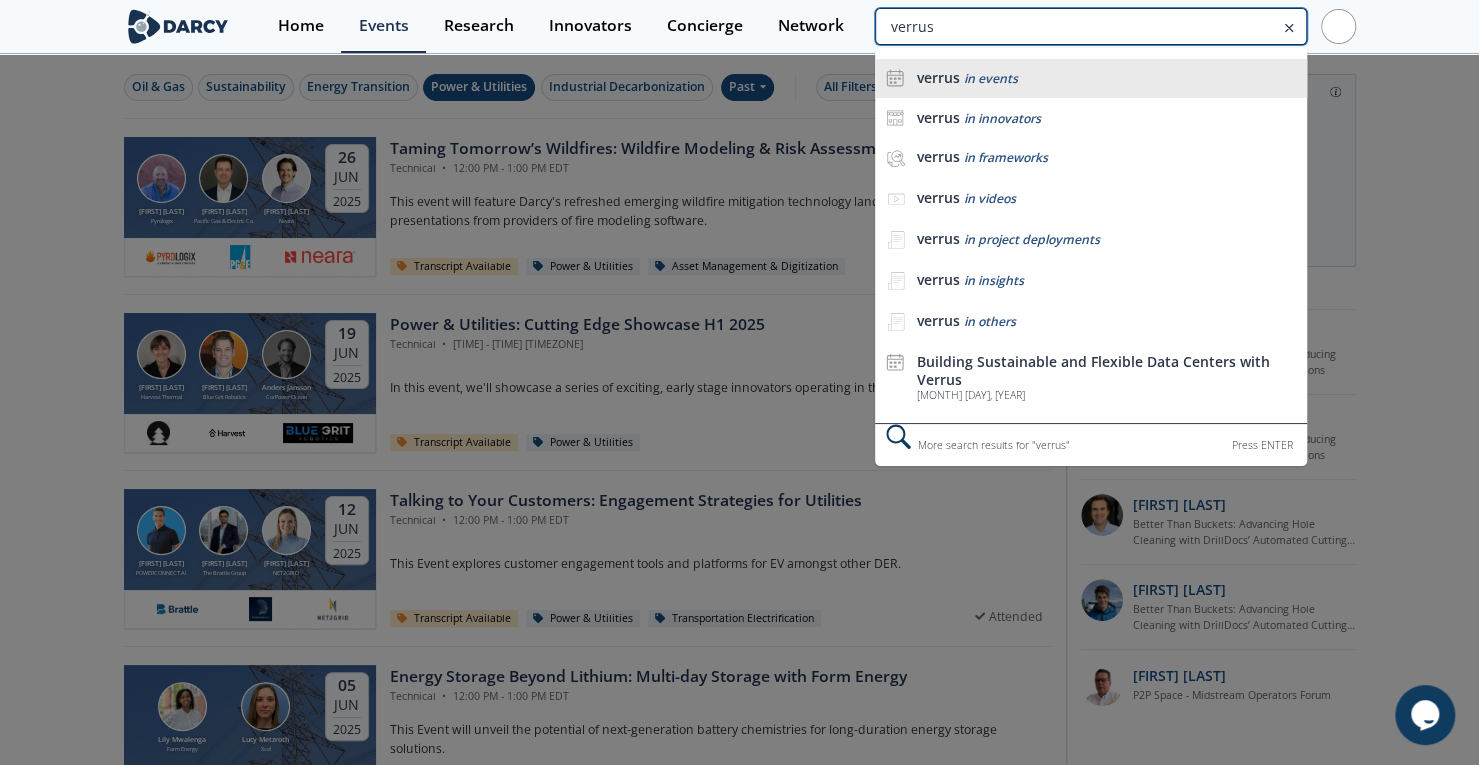 type on "verrus" 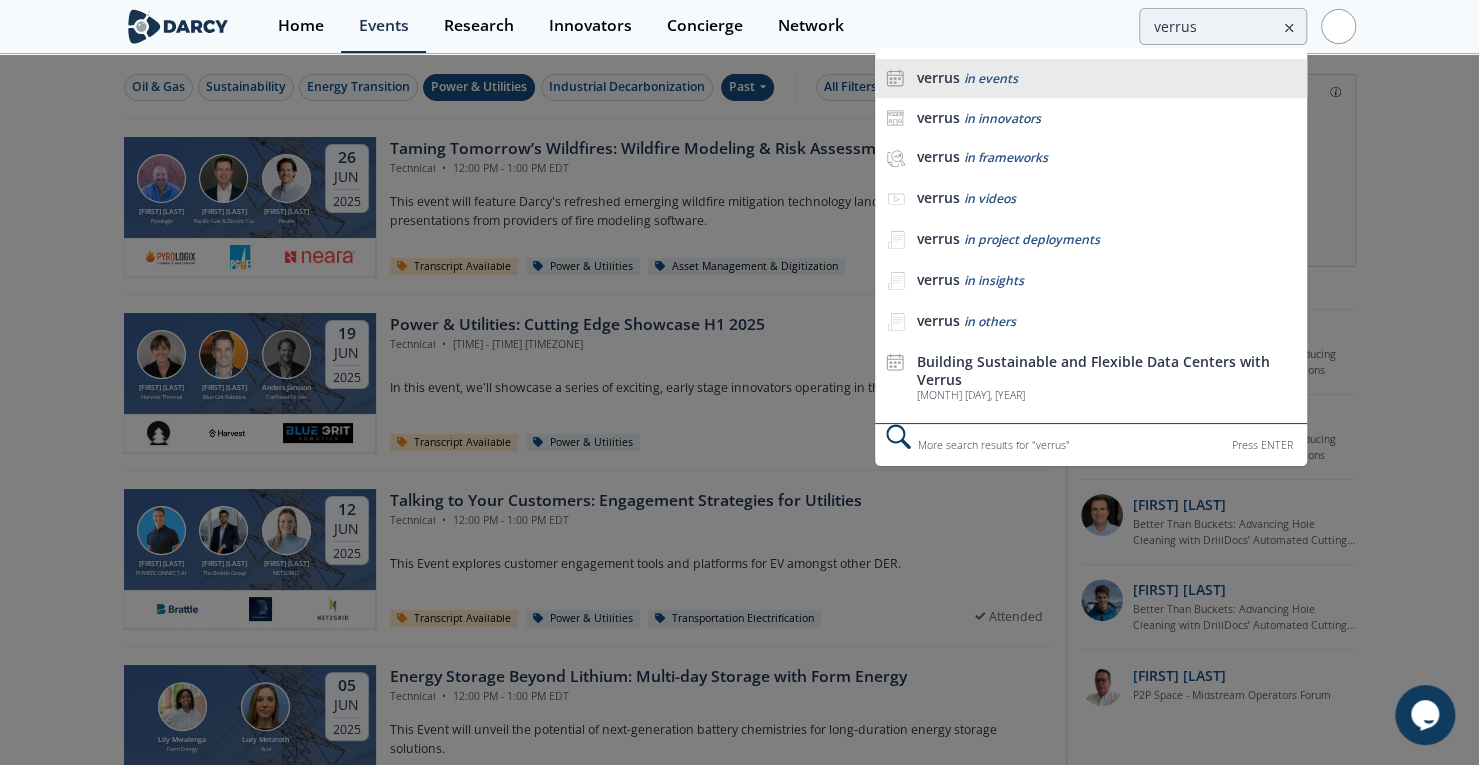 click on "in events" at bounding box center [990, 78] 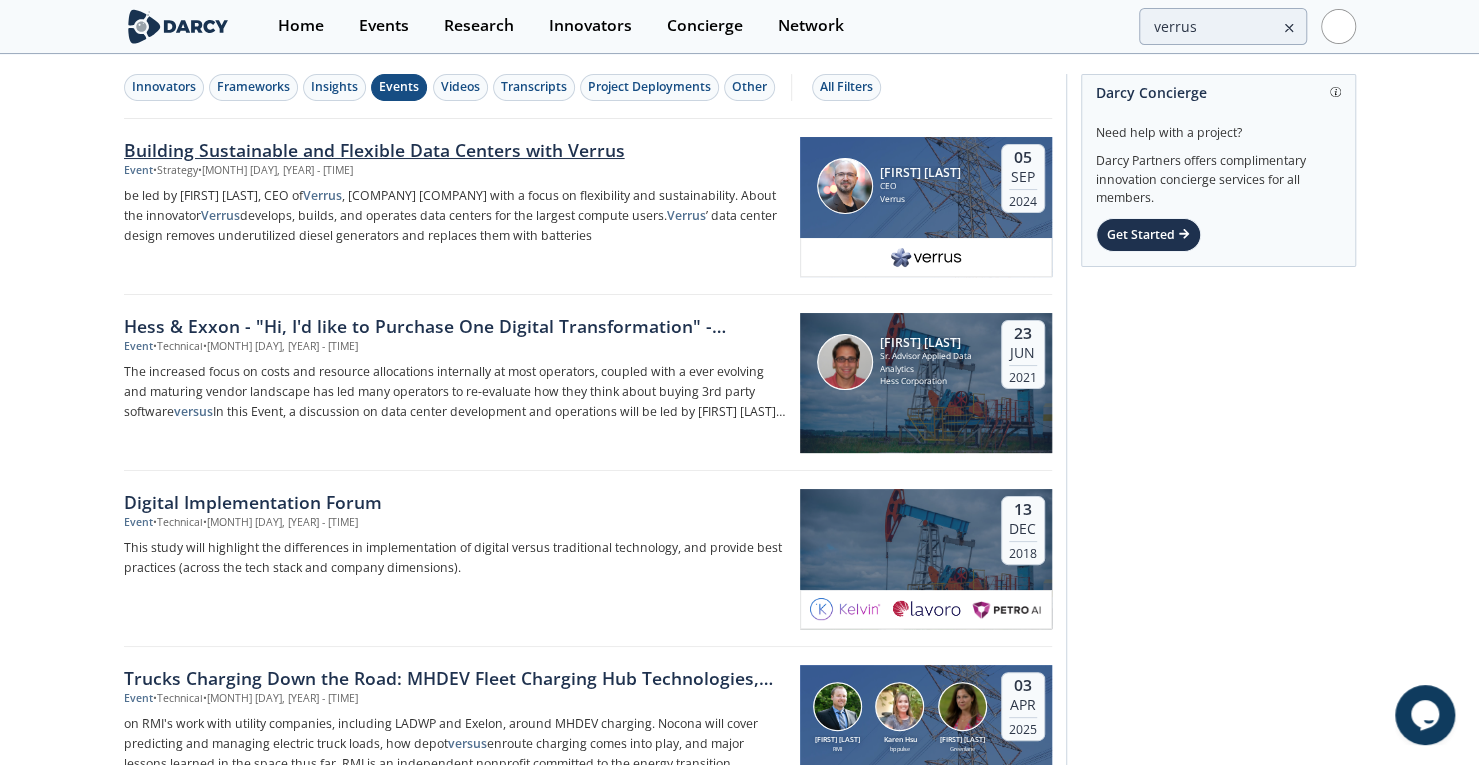 click on "Building Sustainable and Flexible Data Centers with Verrus" at bounding box center (455, 150) 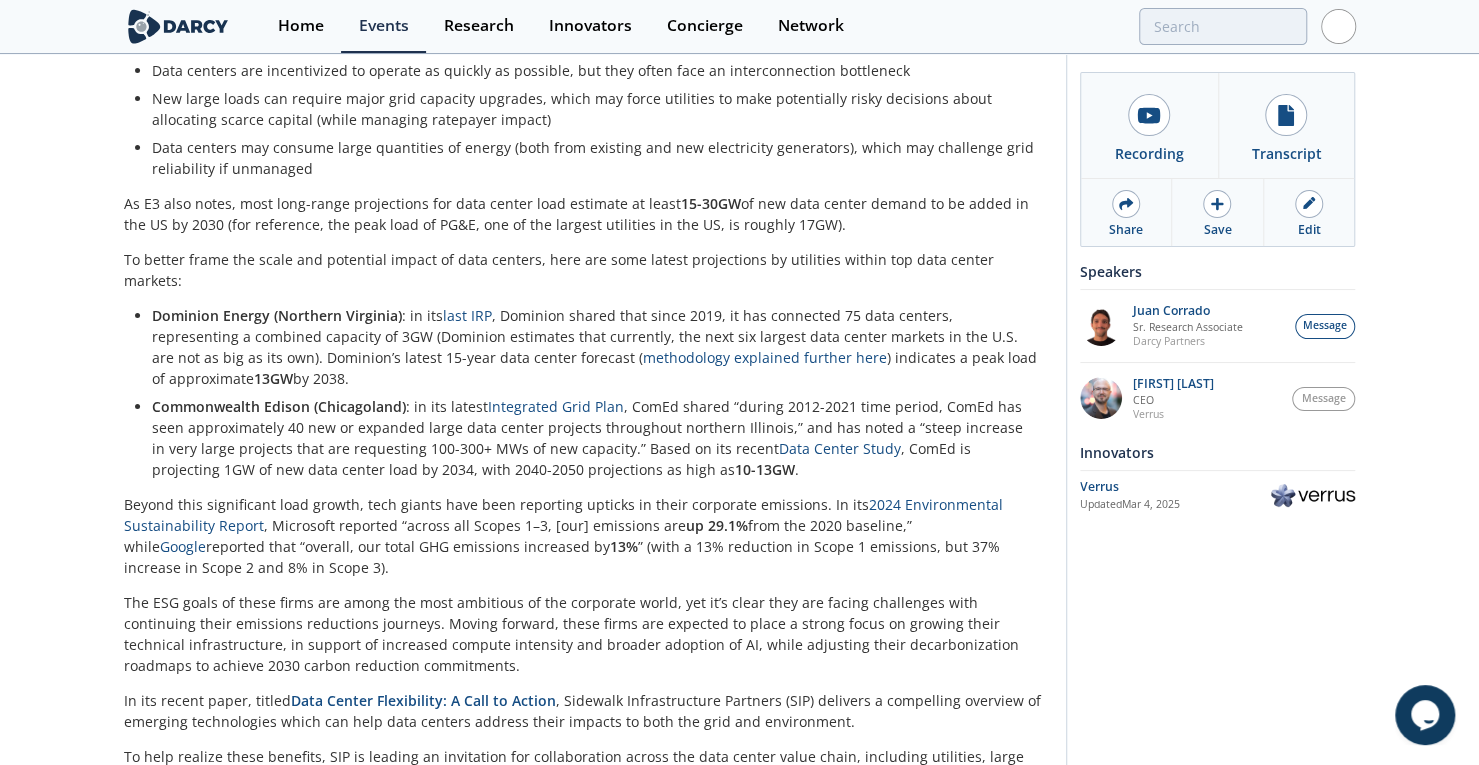 drag, startPoint x: 716, startPoint y: 372, endPoint x: 755, endPoint y: 544, distance: 176.3661 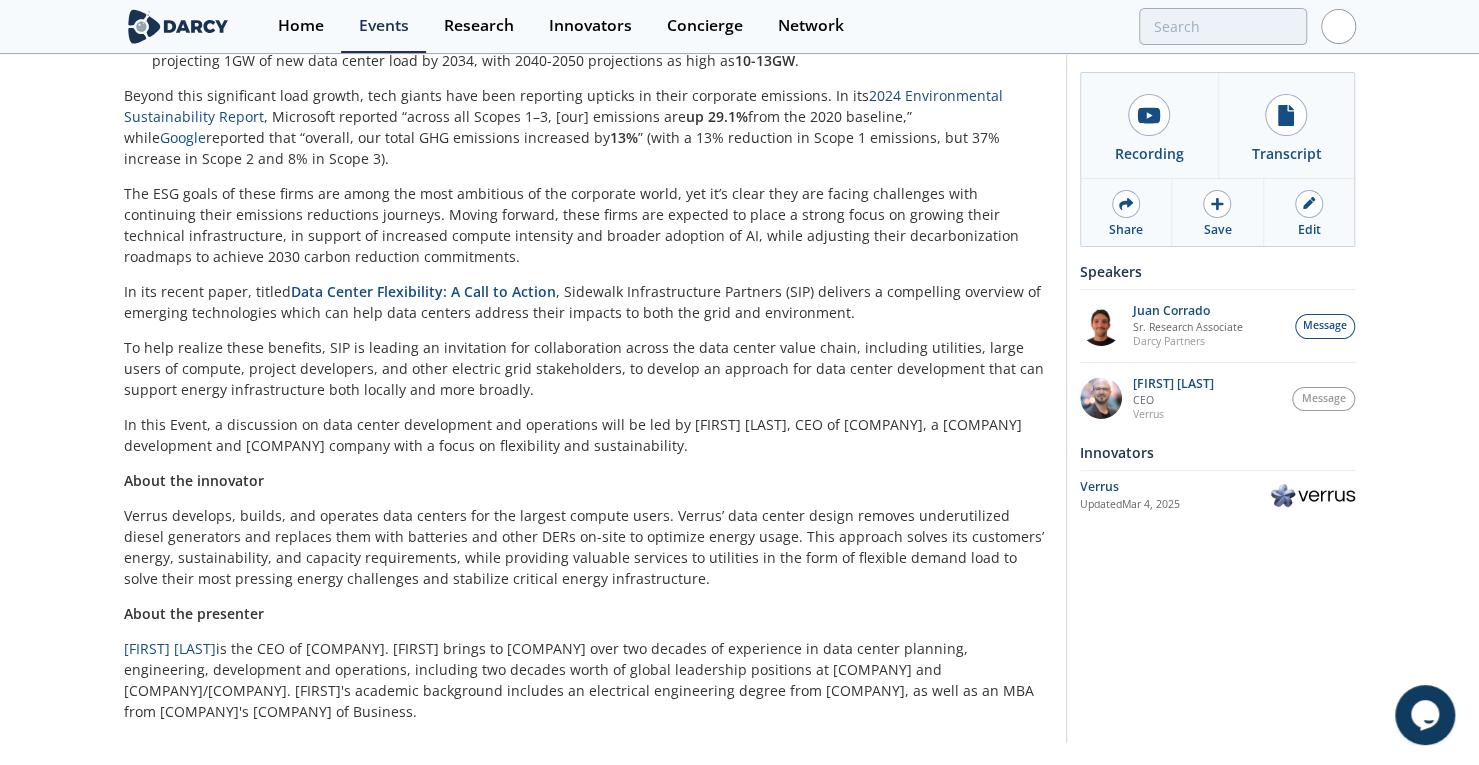drag, startPoint x: 727, startPoint y: 425, endPoint x: 728, endPoint y: 519, distance: 94.00532 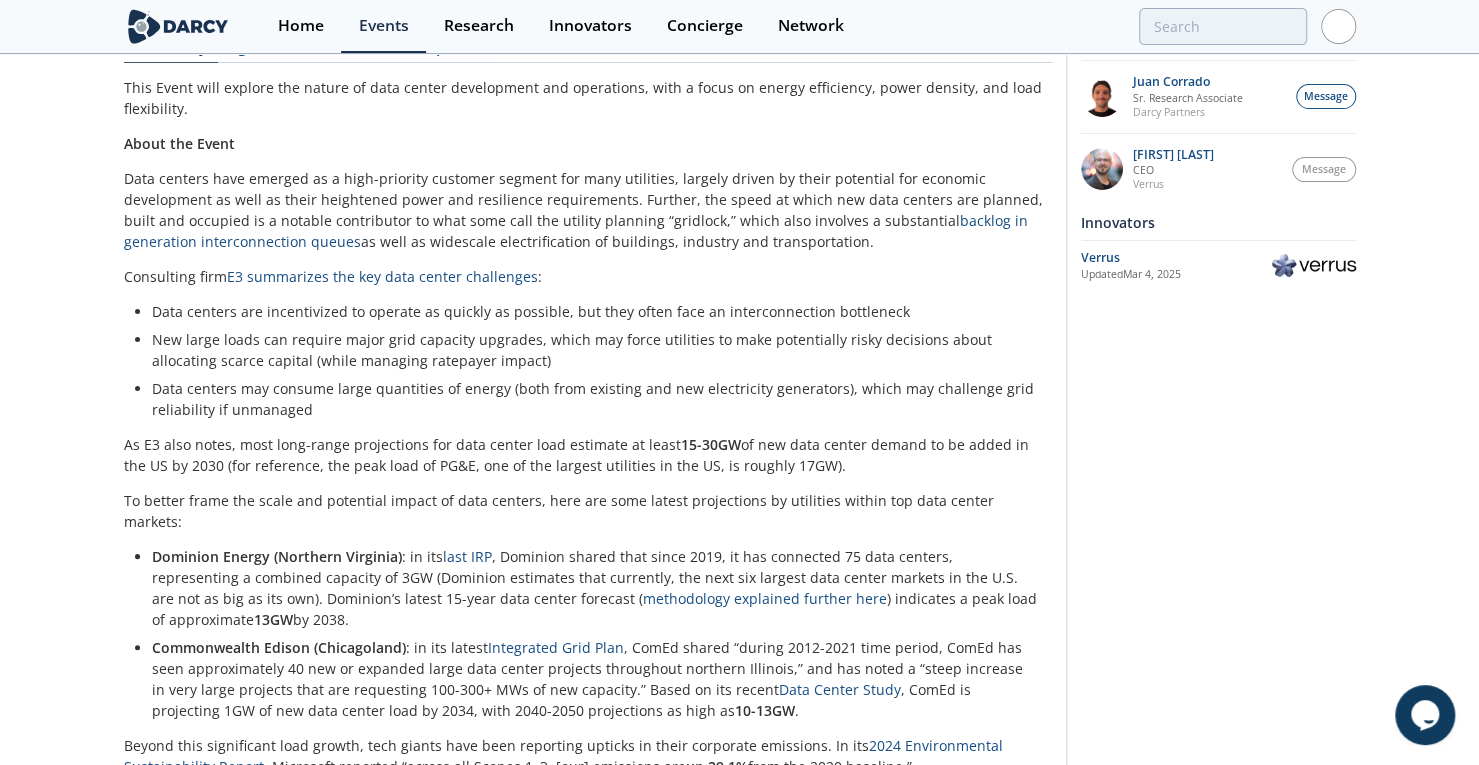 scroll, scrollTop: 0, scrollLeft: 0, axis: both 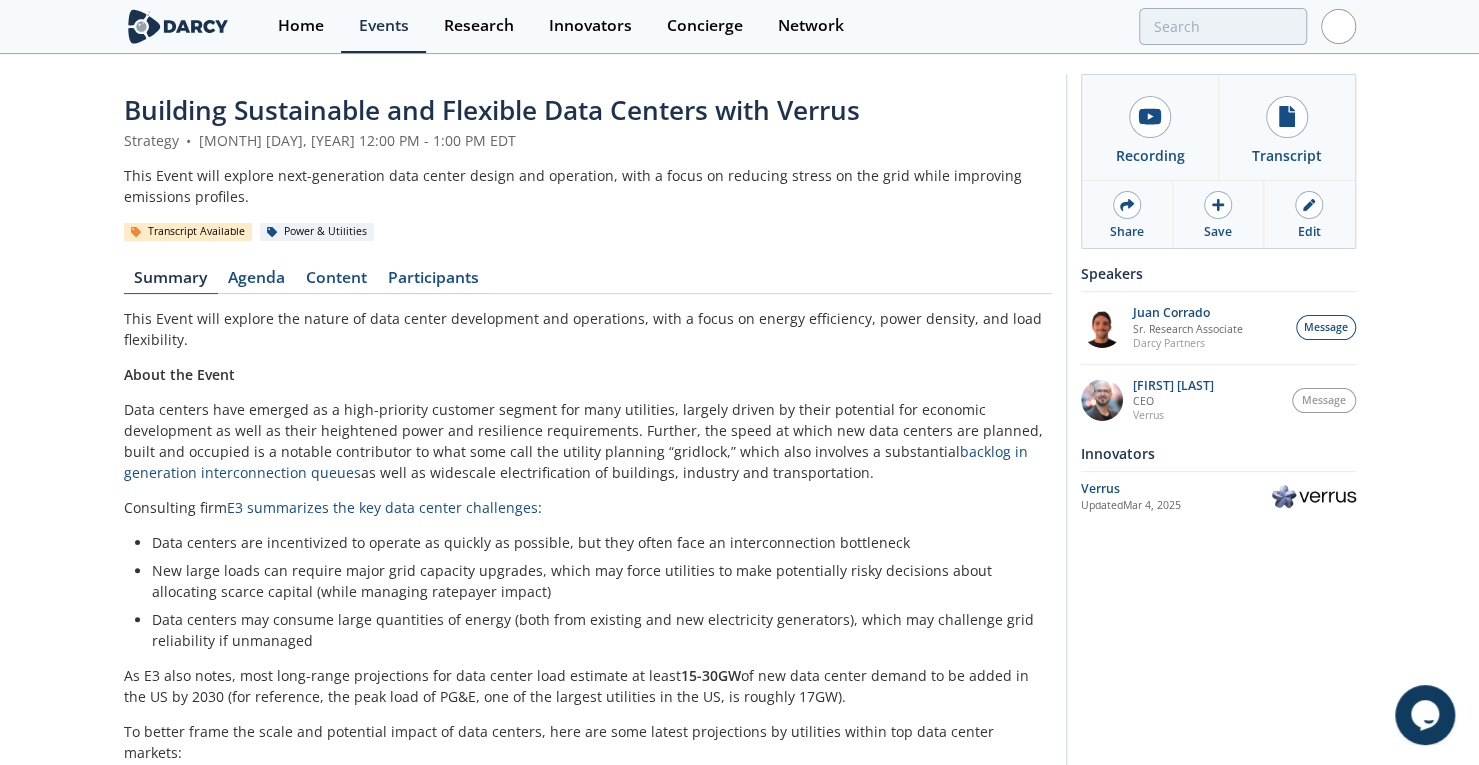 drag, startPoint x: 731, startPoint y: 477, endPoint x: 732, endPoint y: 166, distance: 311.00162 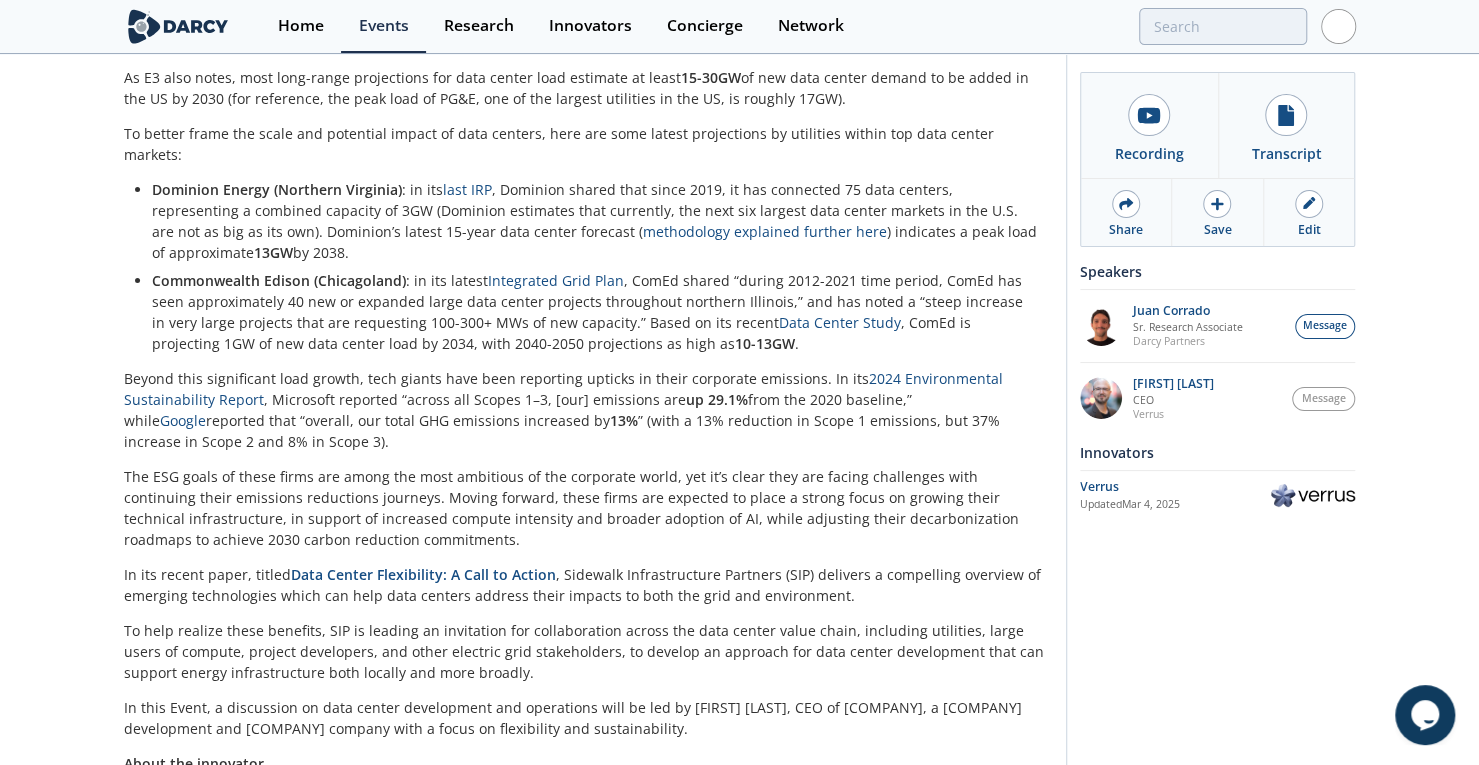 drag, startPoint x: 803, startPoint y: 419, endPoint x: 819, endPoint y: 569, distance: 150.85092 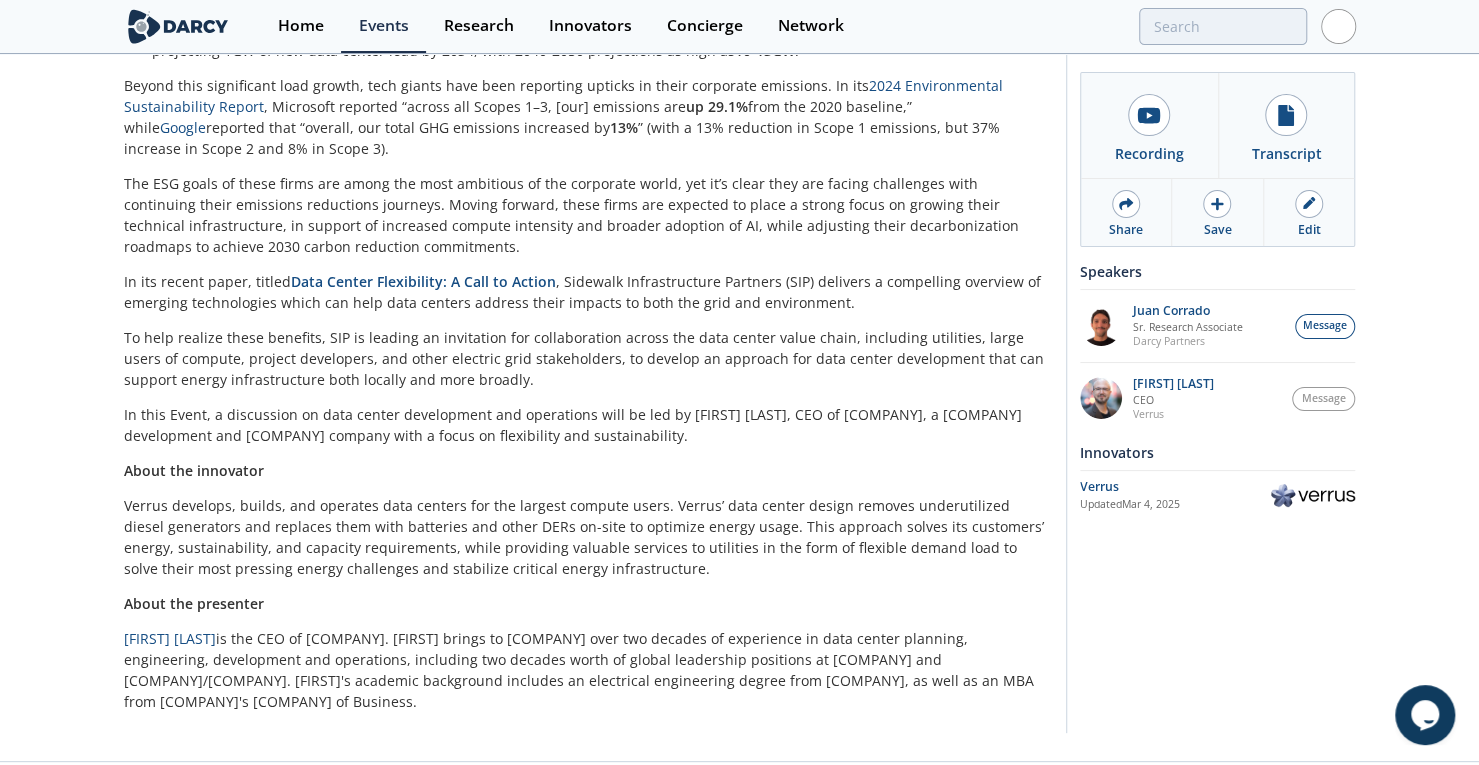 drag, startPoint x: 750, startPoint y: 457, endPoint x: 758, endPoint y: 502, distance: 45.705578 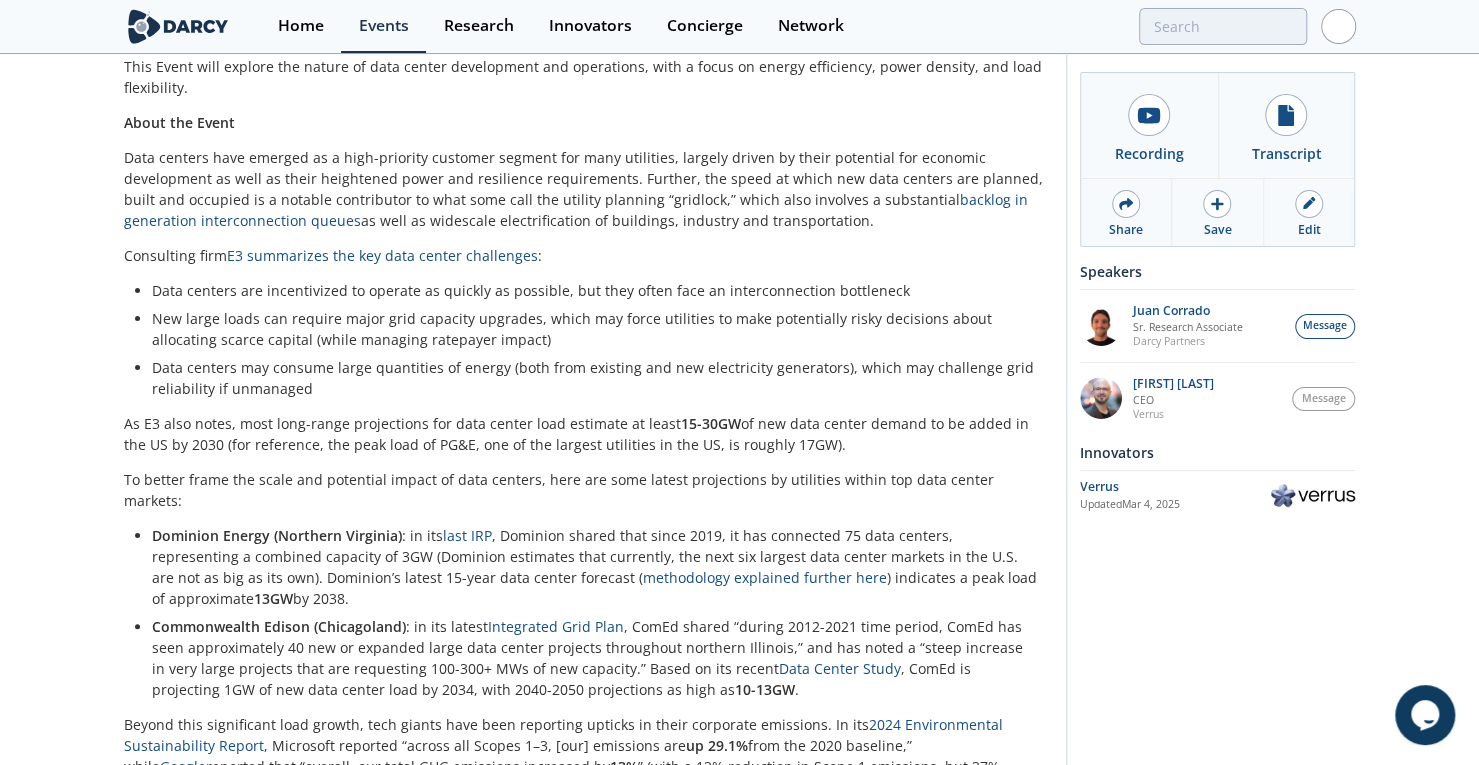 scroll, scrollTop: 0, scrollLeft: 0, axis: both 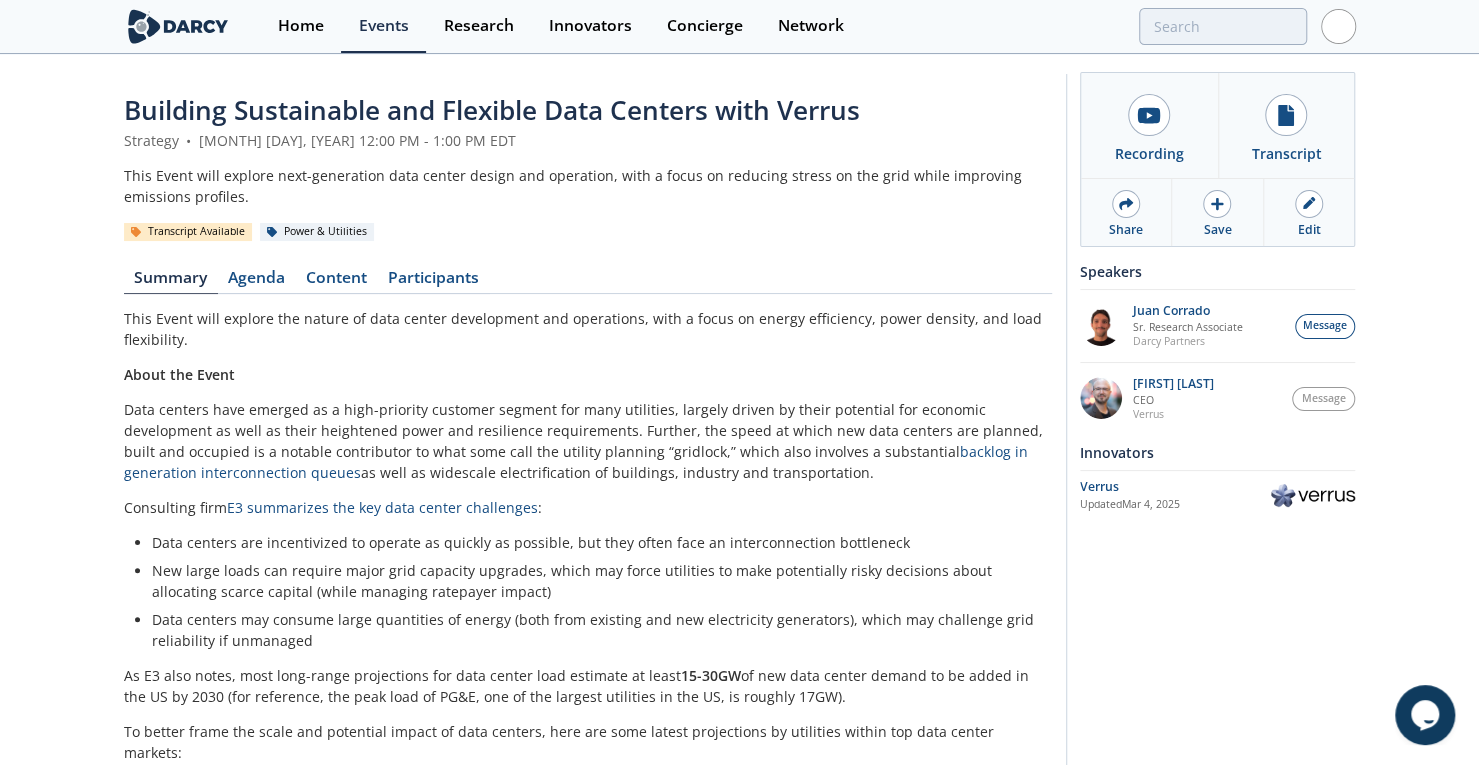 drag, startPoint x: 753, startPoint y: 199, endPoint x: 726, endPoint y: 81, distance: 121.049576 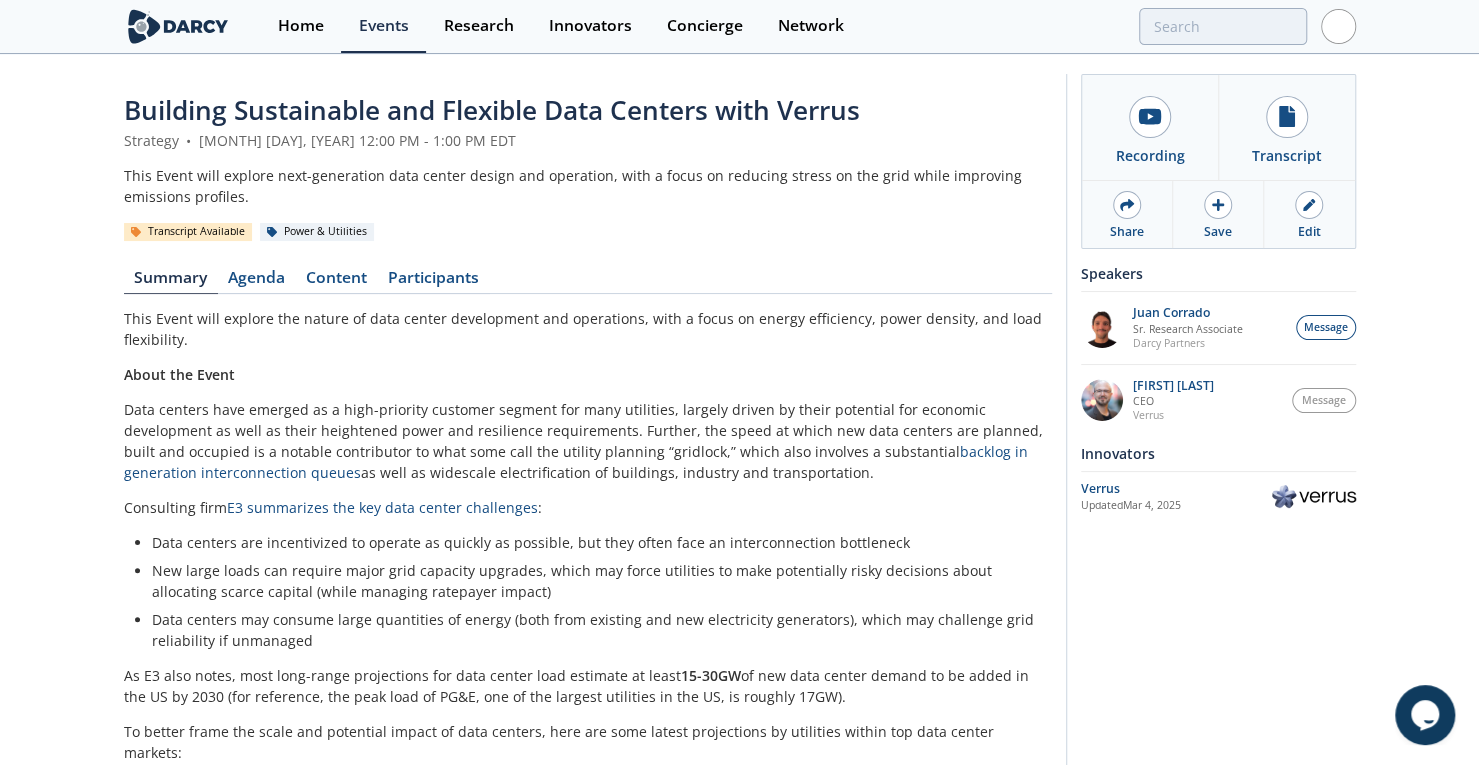 type on "verrus" 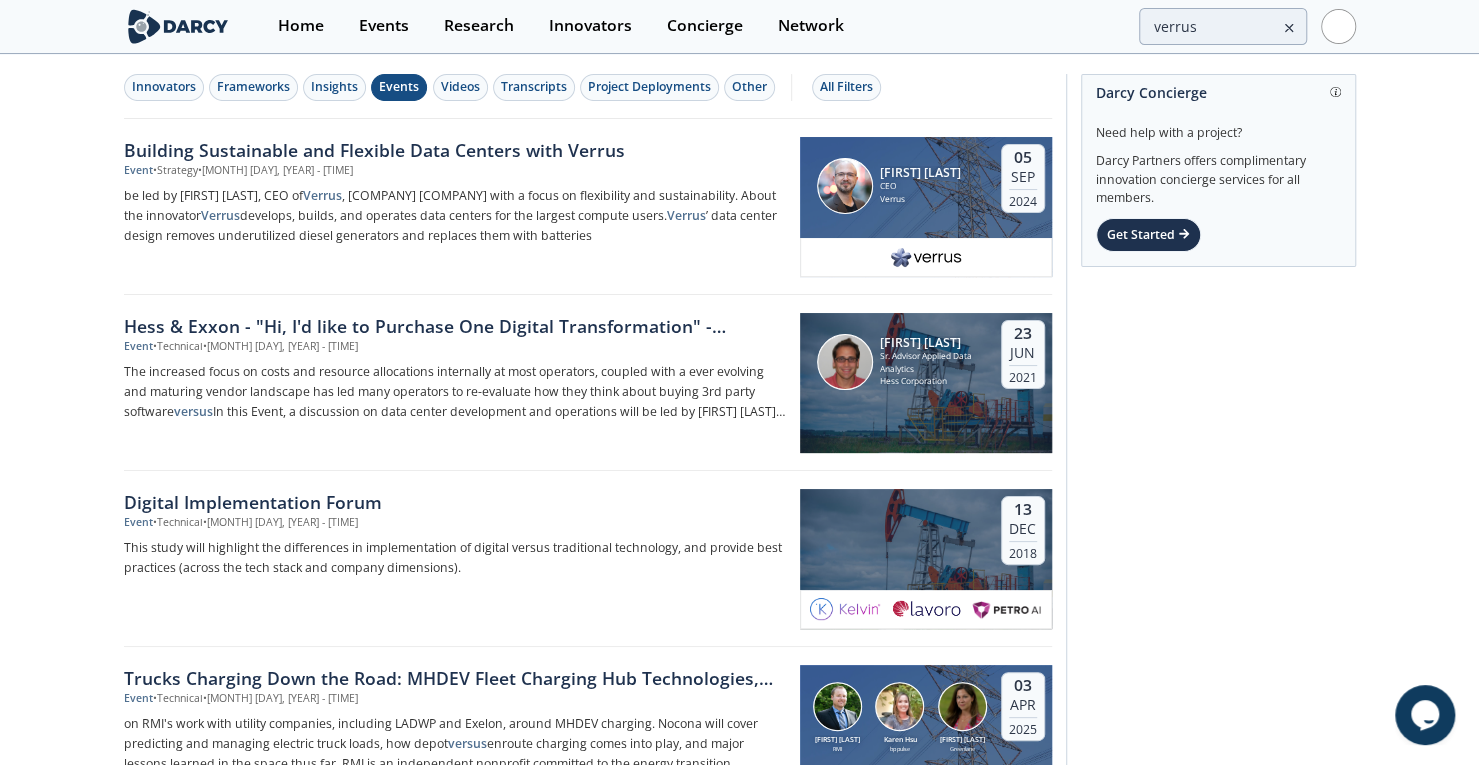 type 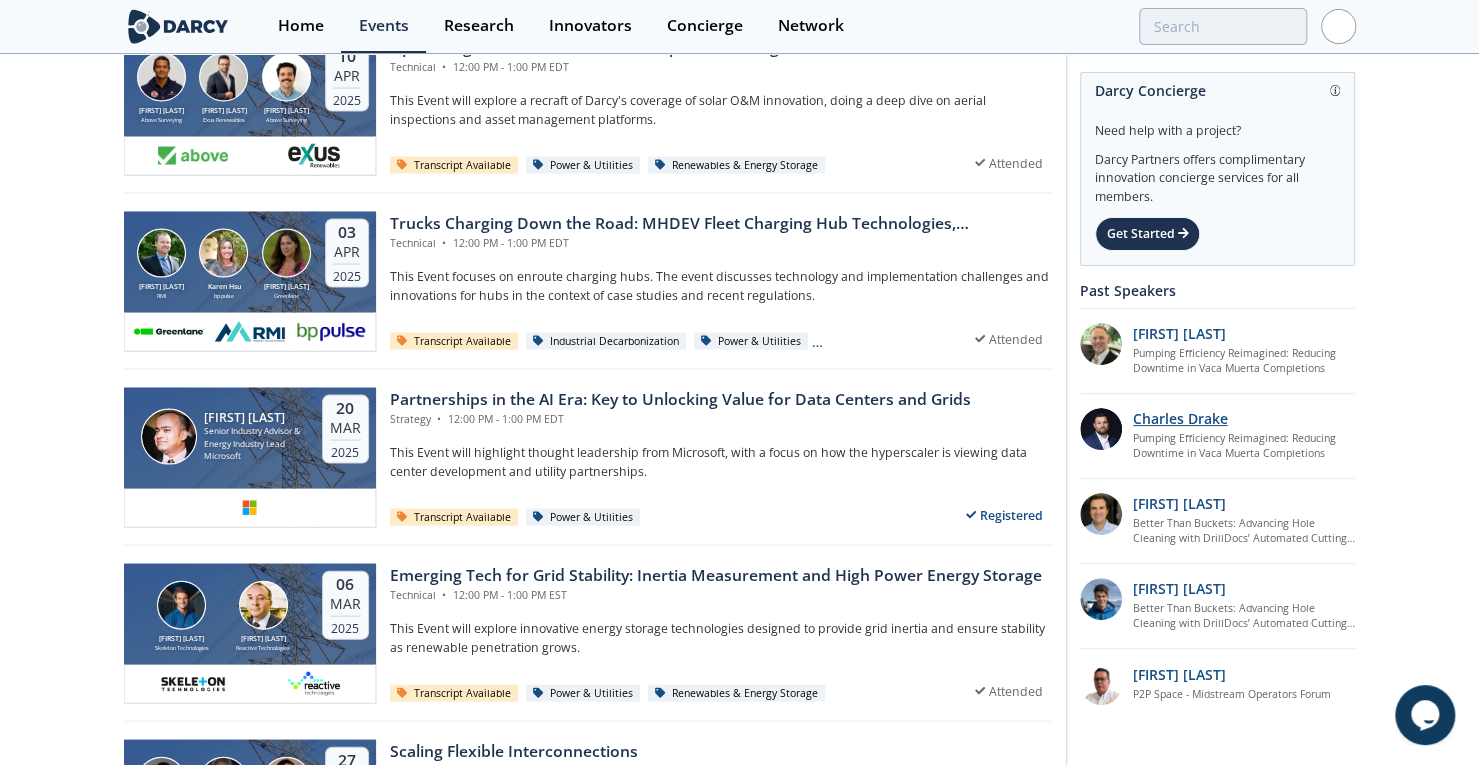 scroll, scrollTop: 2210, scrollLeft: 0, axis: vertical 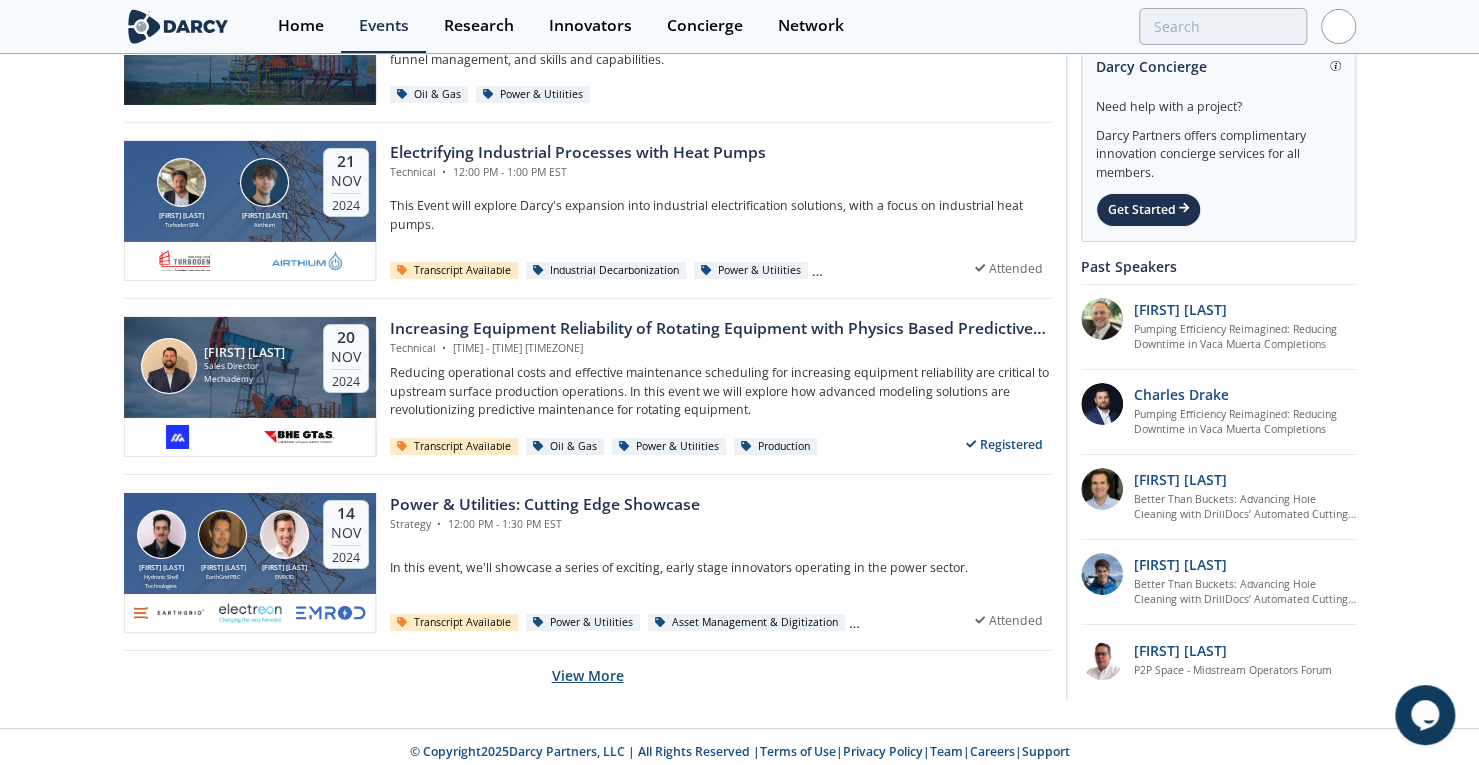 click on "View More" at bounding box center (588, 675) 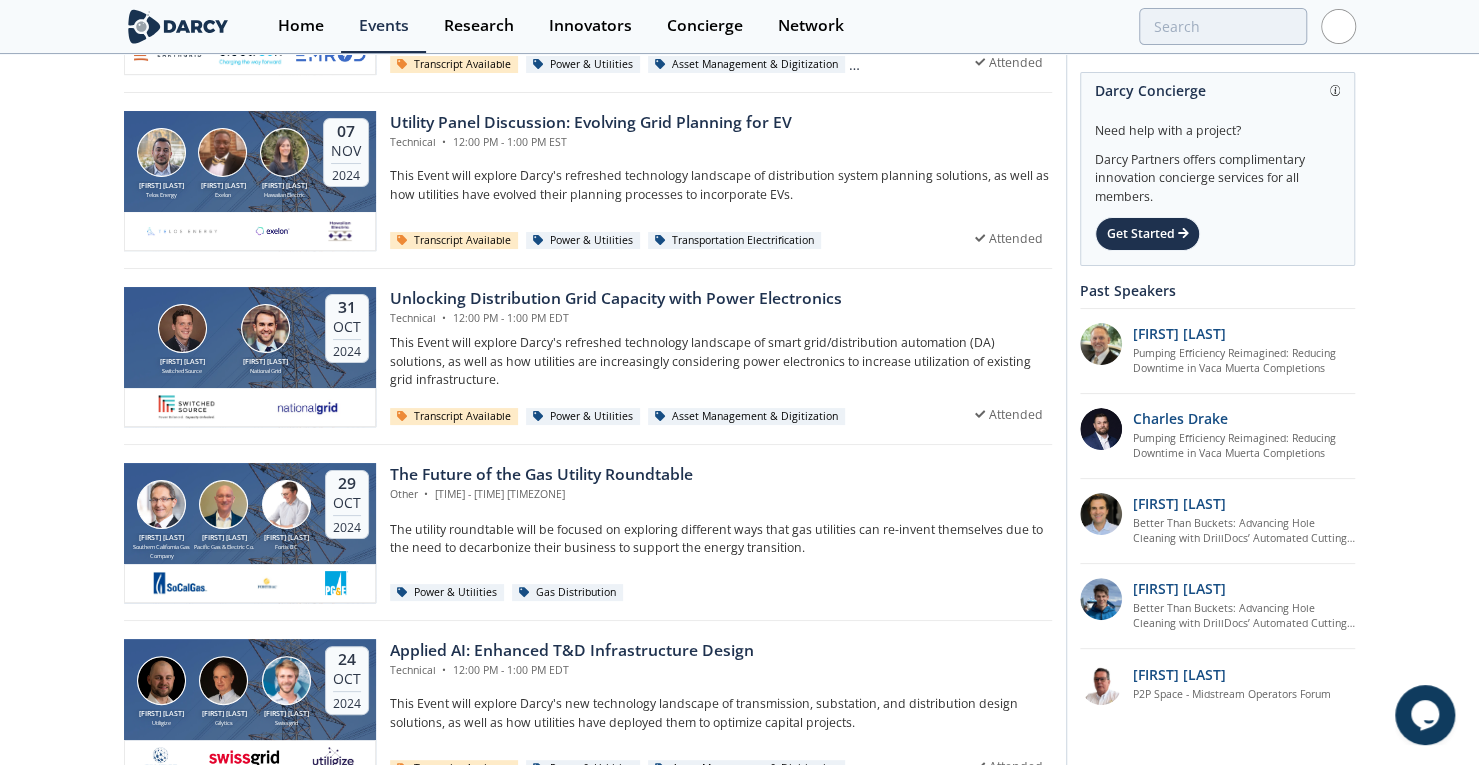 scroll, scrollTop: 4434, scrollLeft: 0, axis: vertical 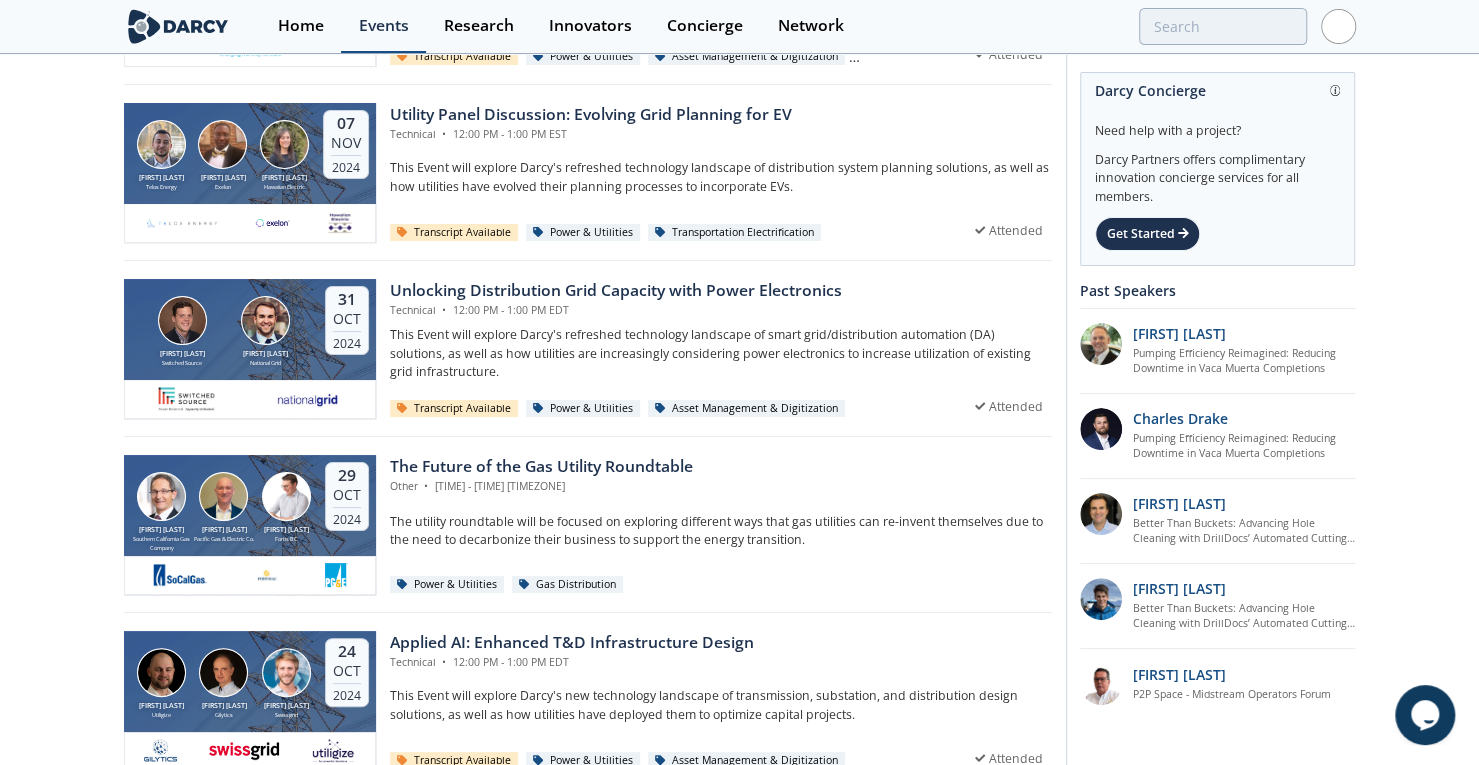 click on "Events" at bounding box center [384, 26] 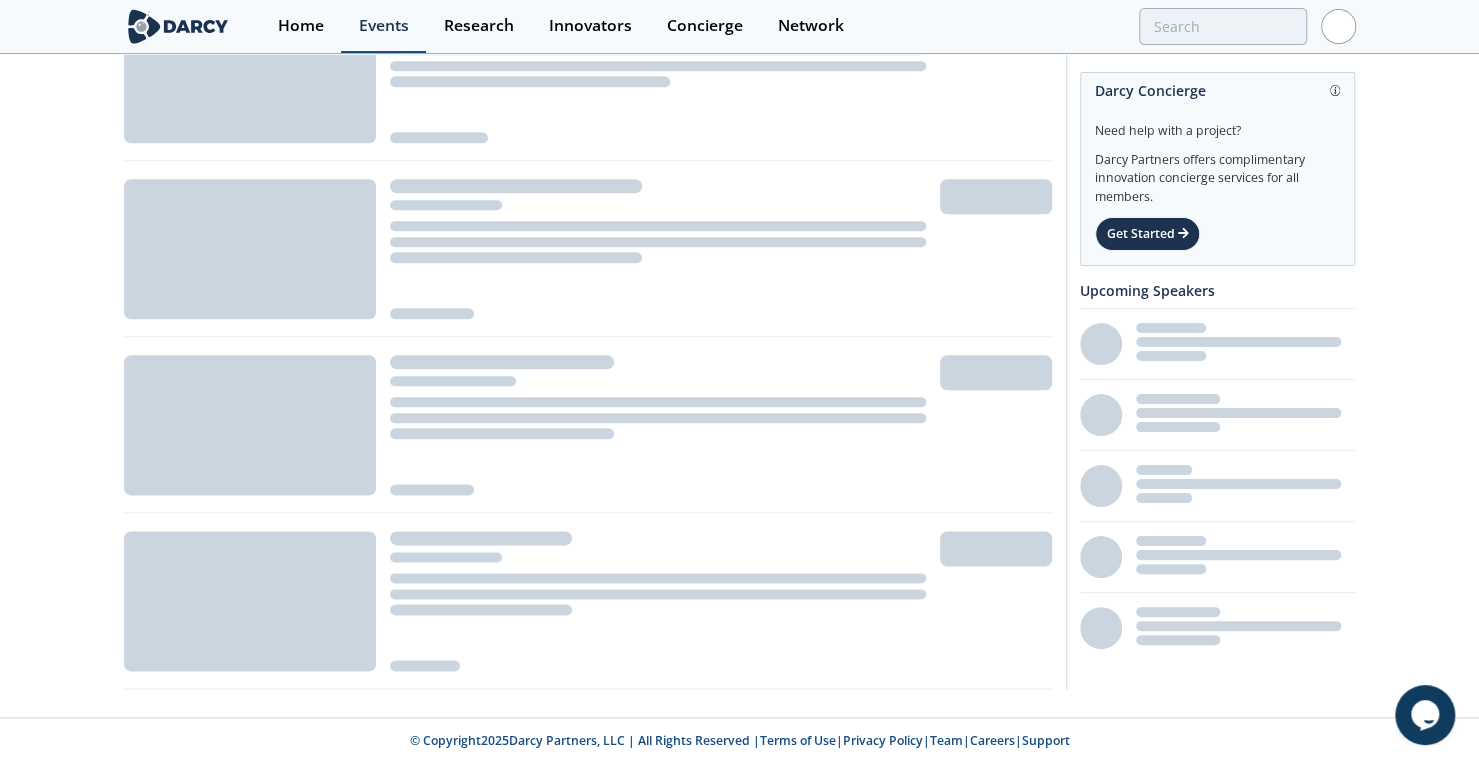 scroll, scrollTop: 1184, scrollLeft: 0, axis: vertical 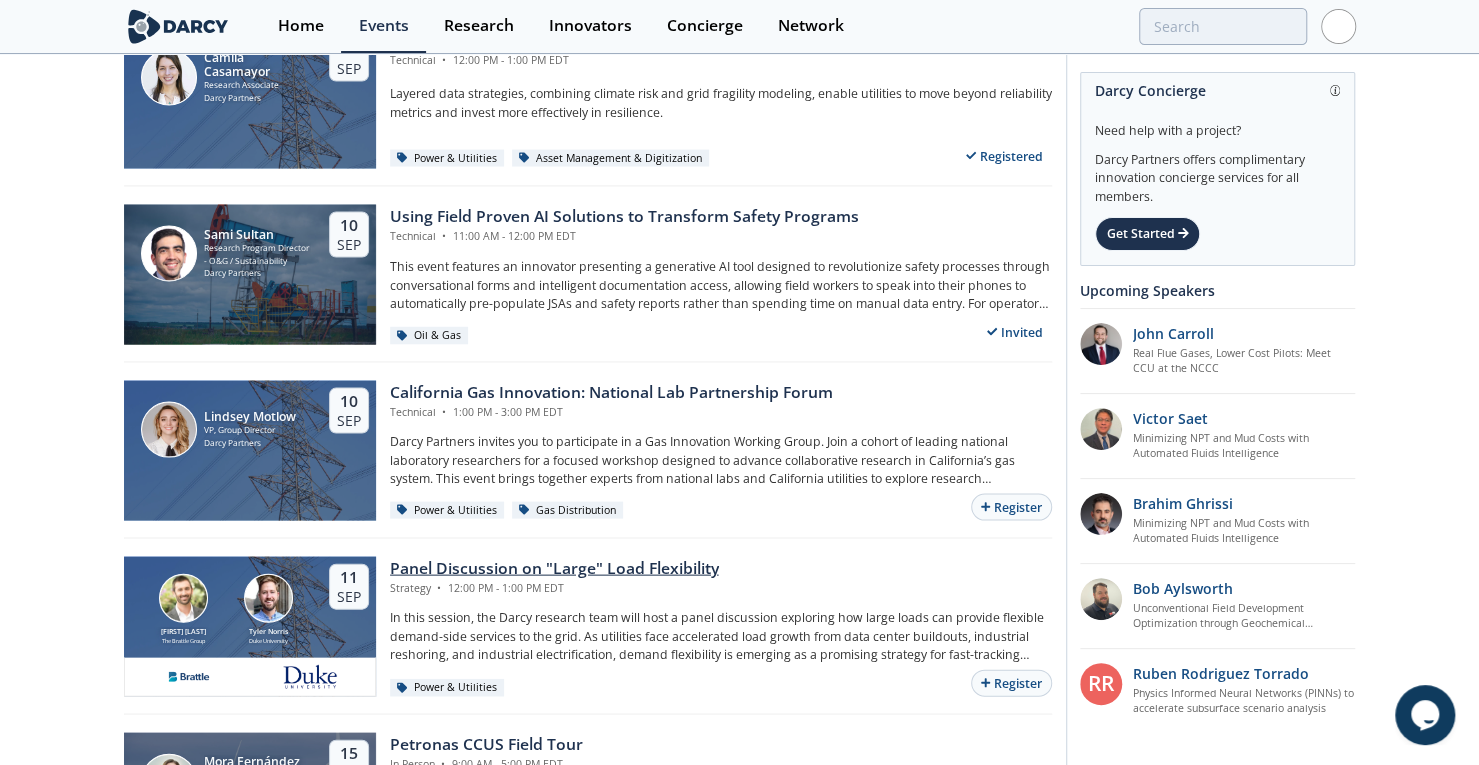 click on "Panel Discussion on "Large" Load Flexibility" at bounding box center [554, 569] 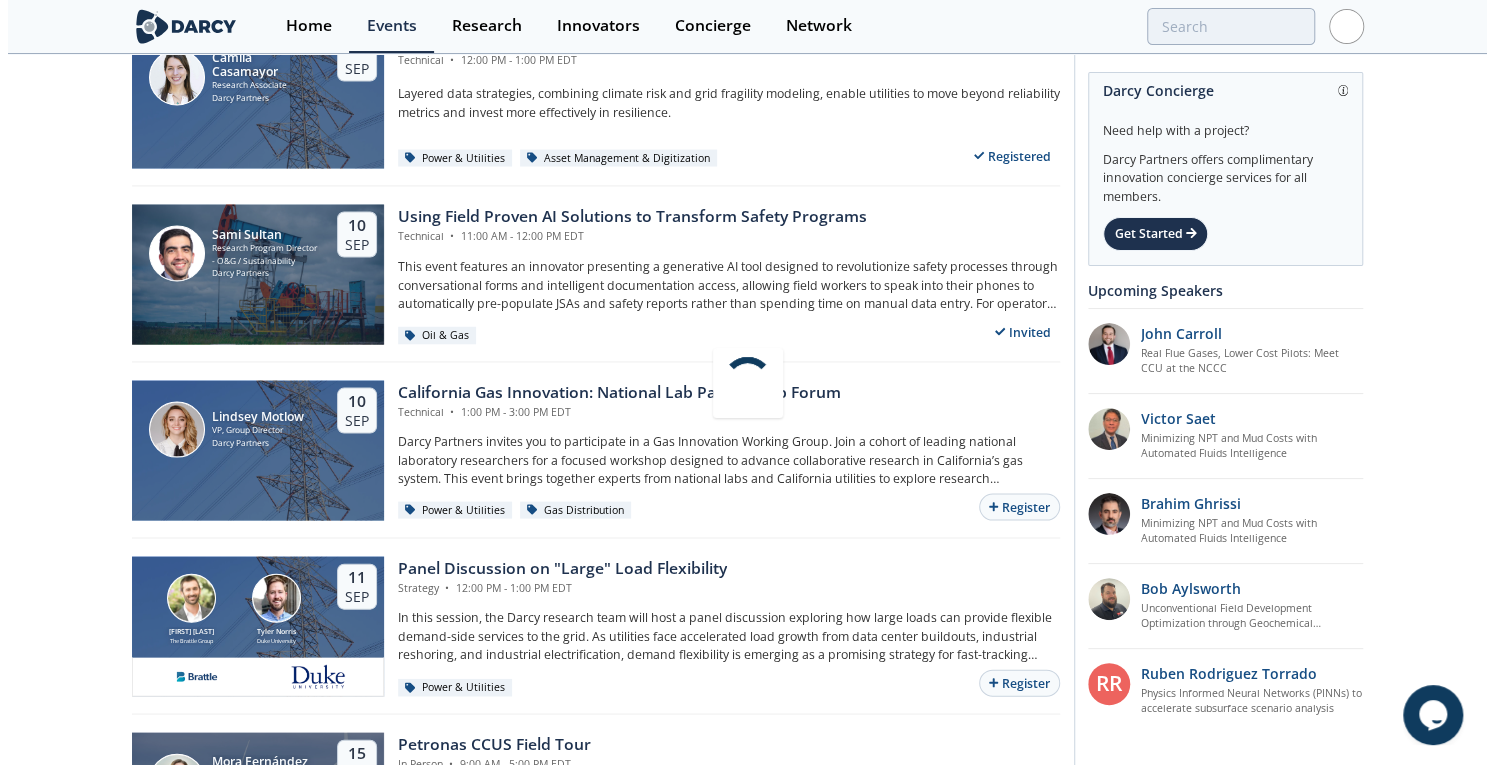 scroll, scrollTop: 0, scrollLeft: 0, axis: both 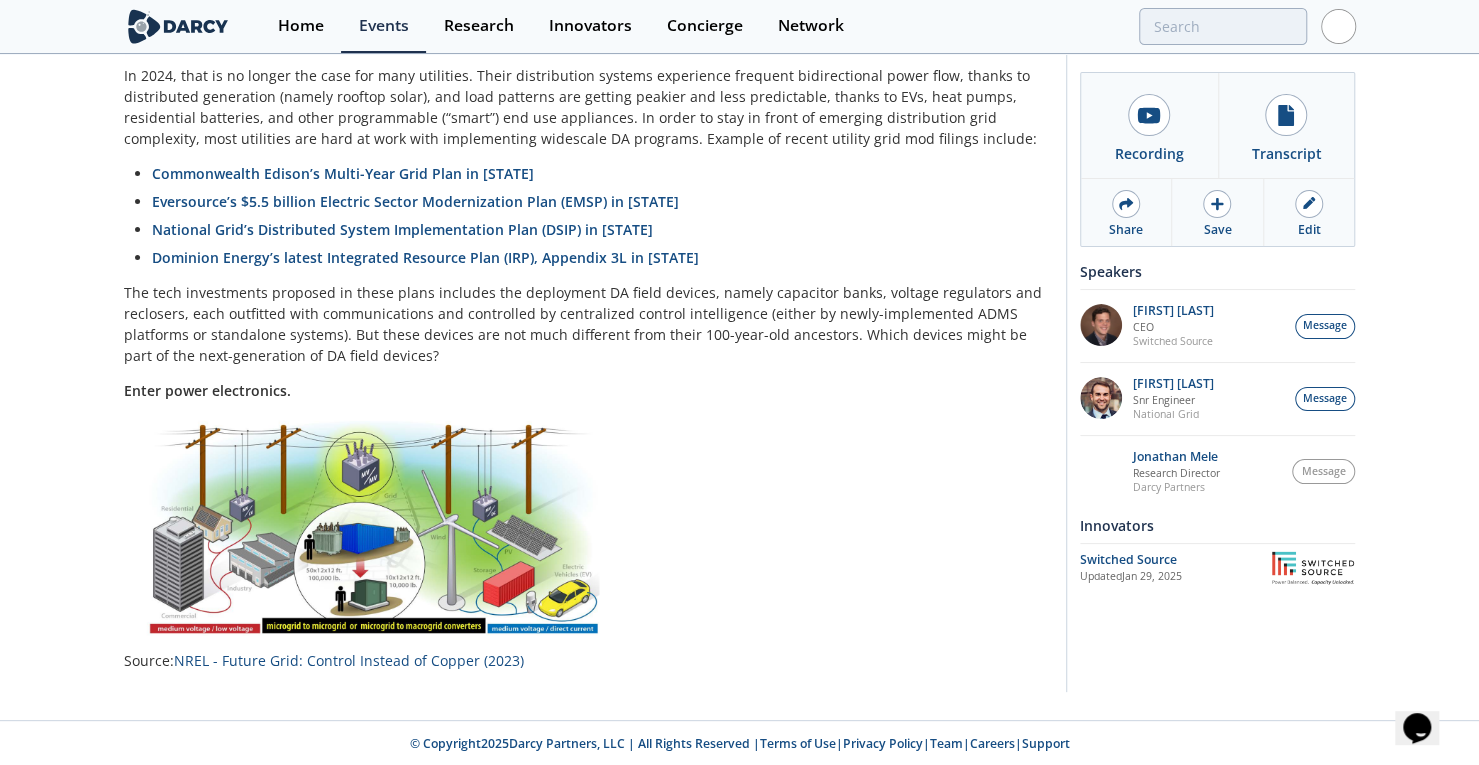 click on "Source:  NREL - Future Grid: Control Instead of Copper (2023)" at bounding box center (588, 660) 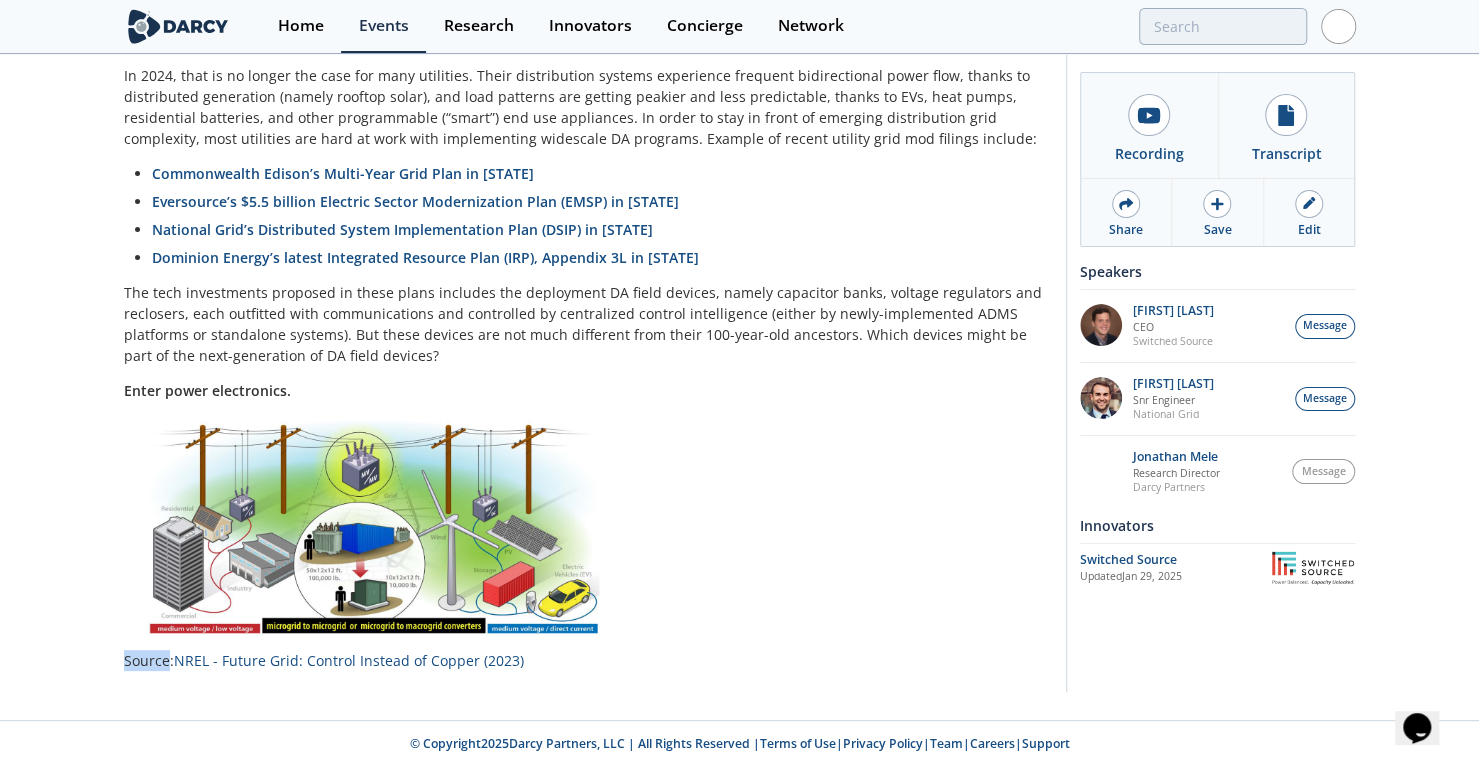 click on "Source:  NREL - Future Grid: Control Instead of Copper (2023)" at bounding box center [588, 660] 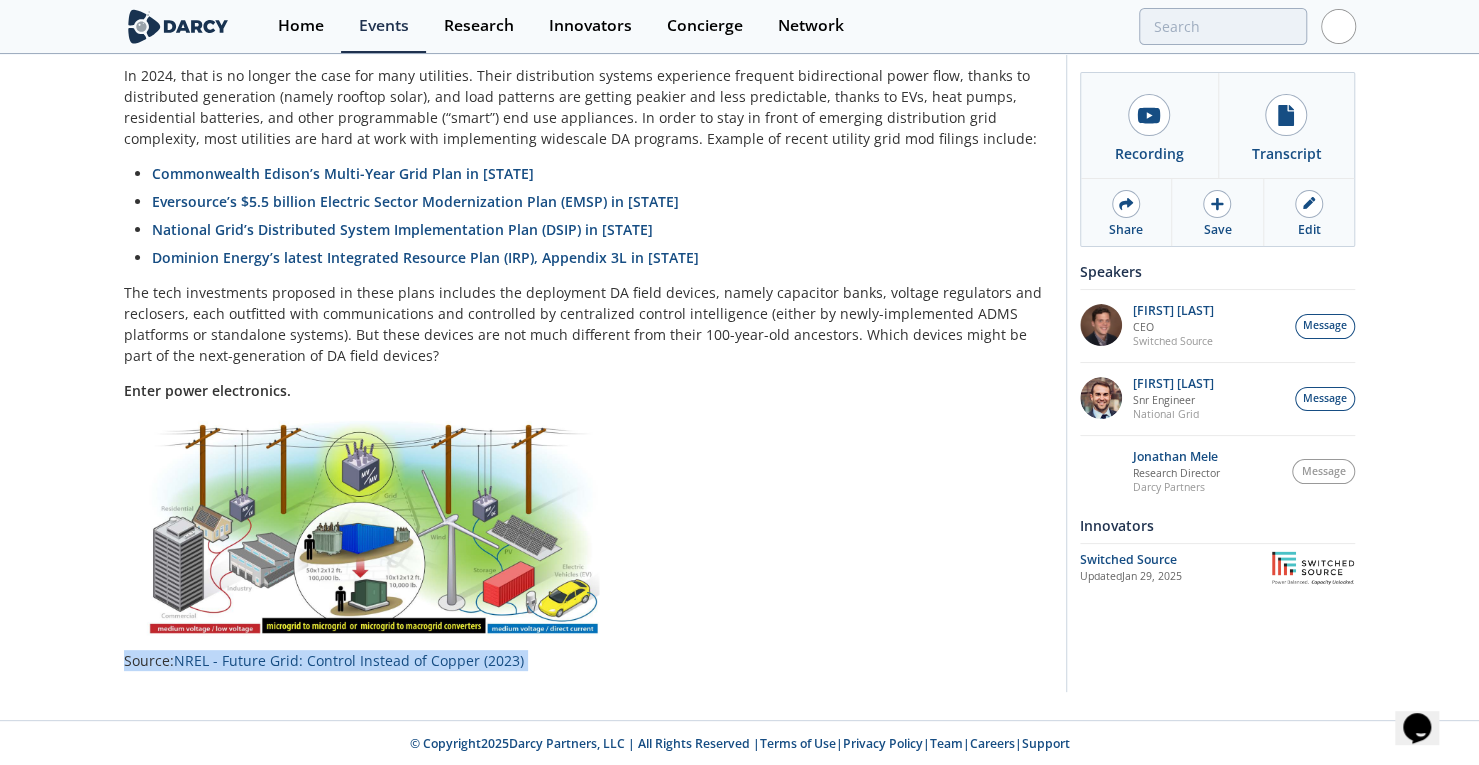 click on "Source:  NREL - Future Grid: Control Instead of Copper (2023)" at bounding box center [588, 660] 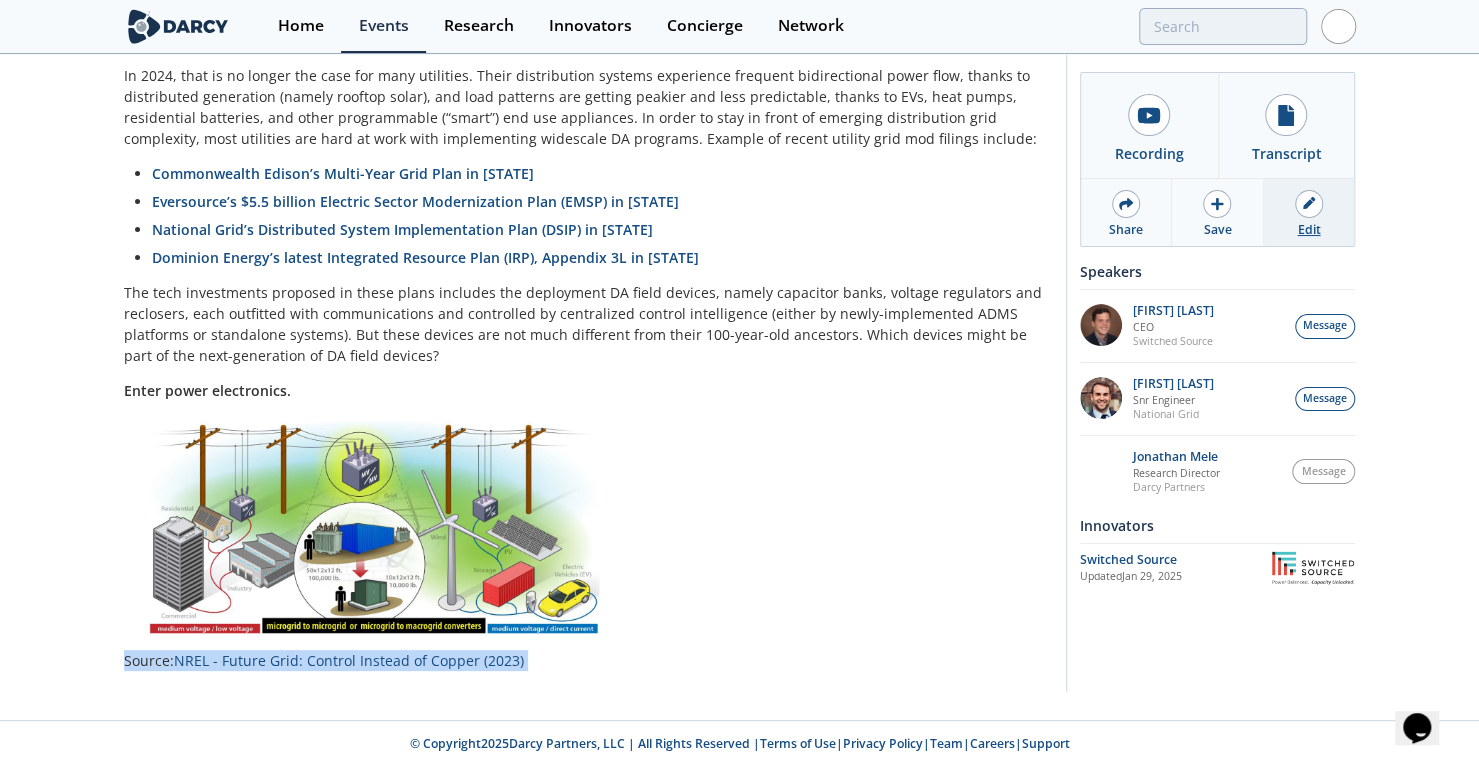 copy on "Source:  NREL - Future Grid: Control Instead of Copper (2023)" 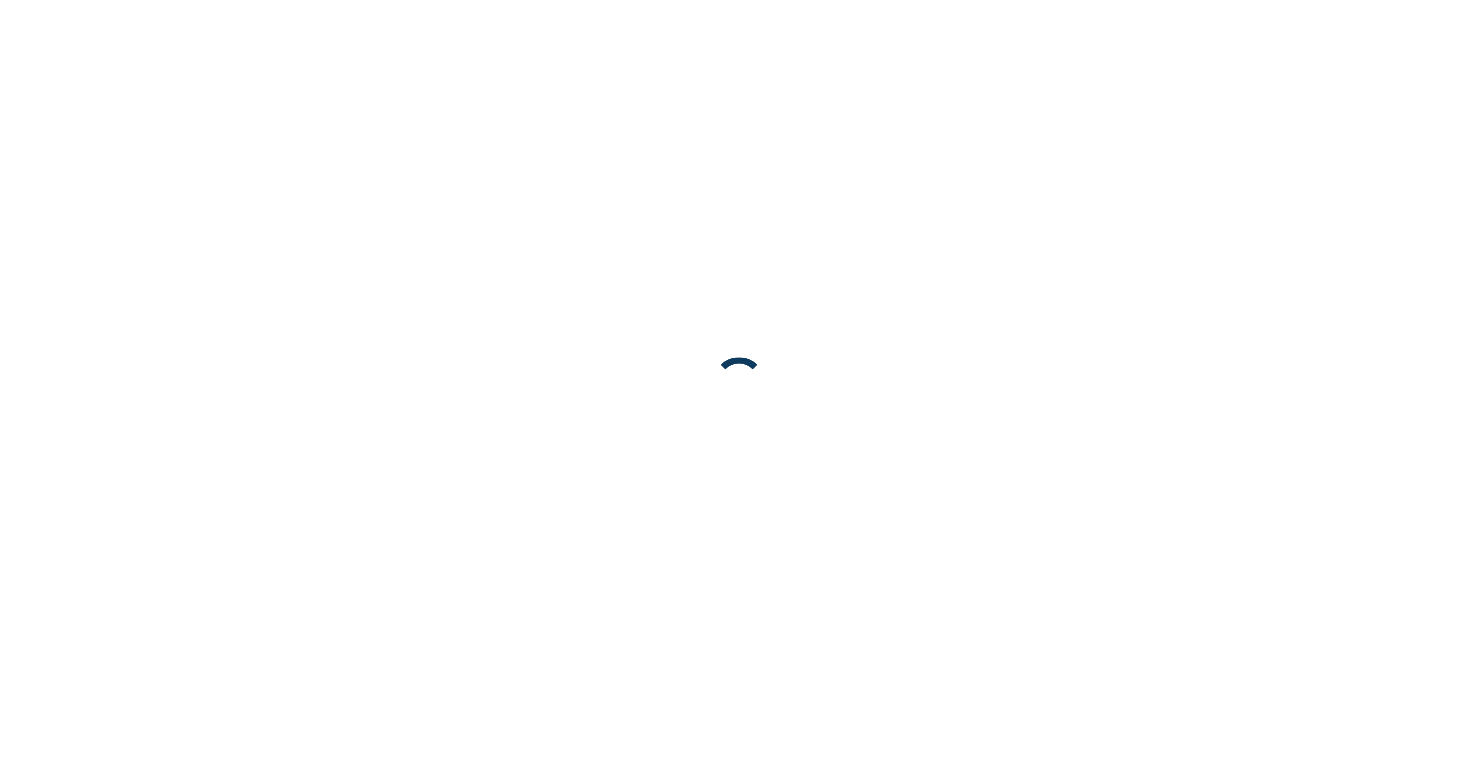 scroll, scrollTop: 0, scrollLeft: 0, axis: both 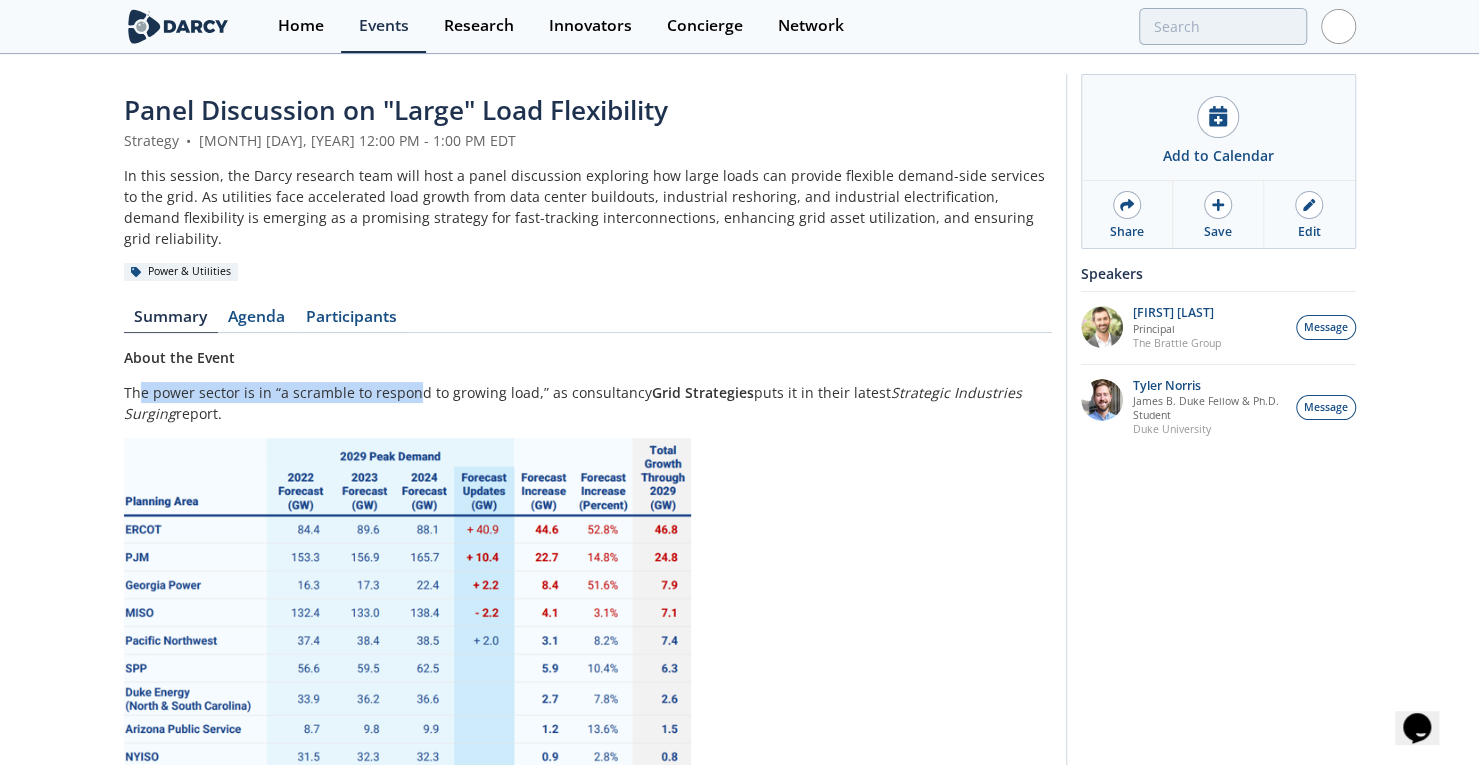 drag, startPoint x: 141, startPoint y: 377, endPoint x: 416, endPoint y: 377, distance: 275 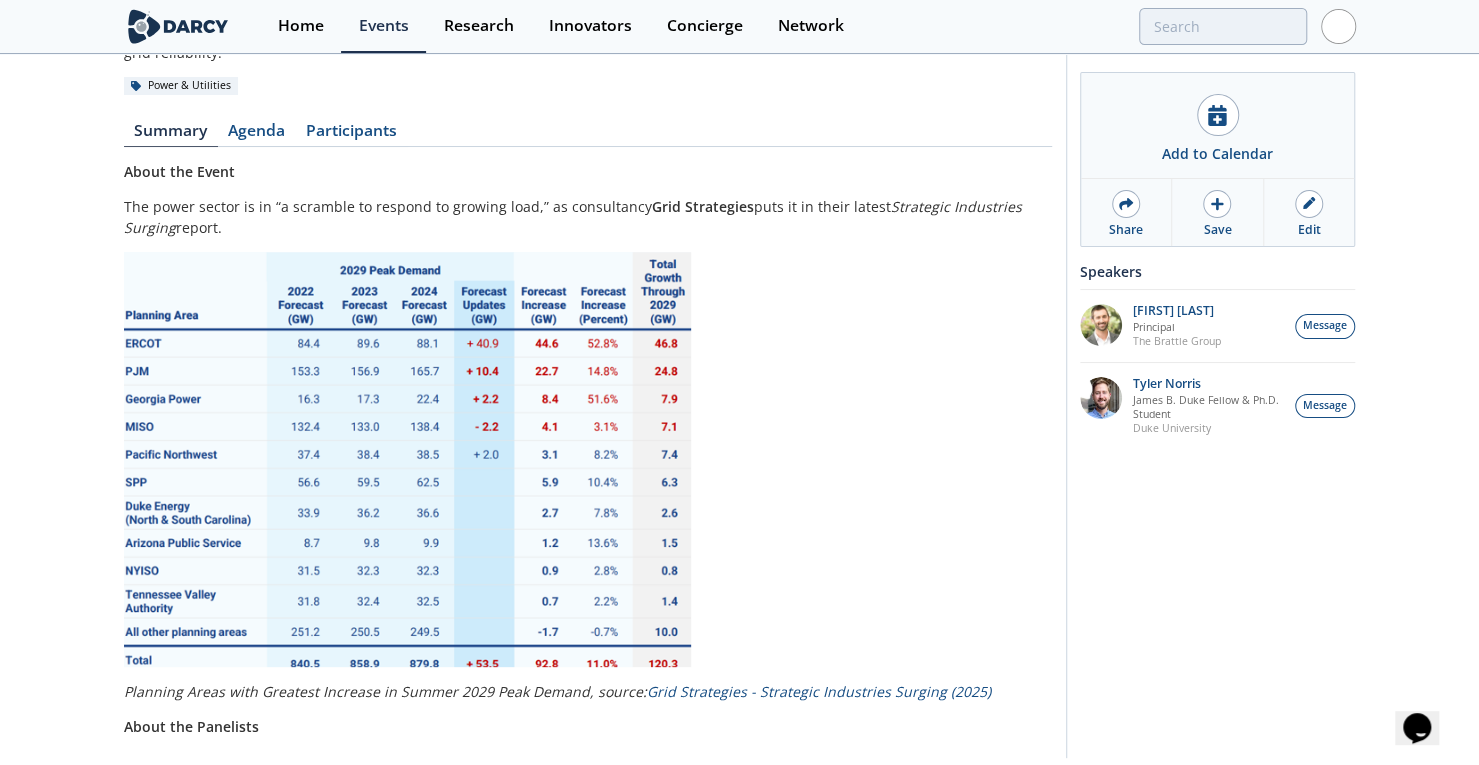 scroll, scrollTop: 186, scrollLeft: 0, axis: vertical 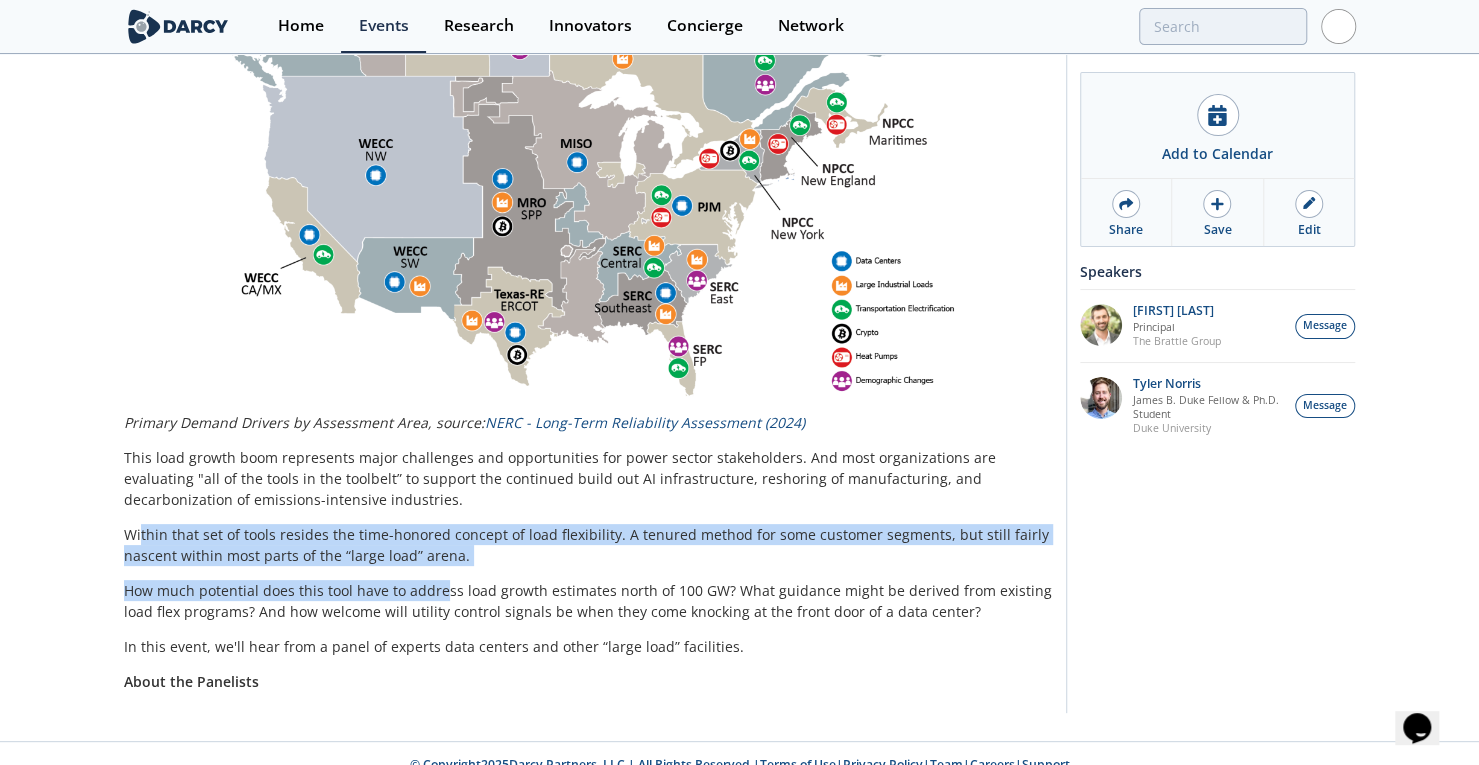 drag, startPoint x: 139, startPoint y: 509, endPoint x: 438, endPoint y: 567, distance: 304.5735 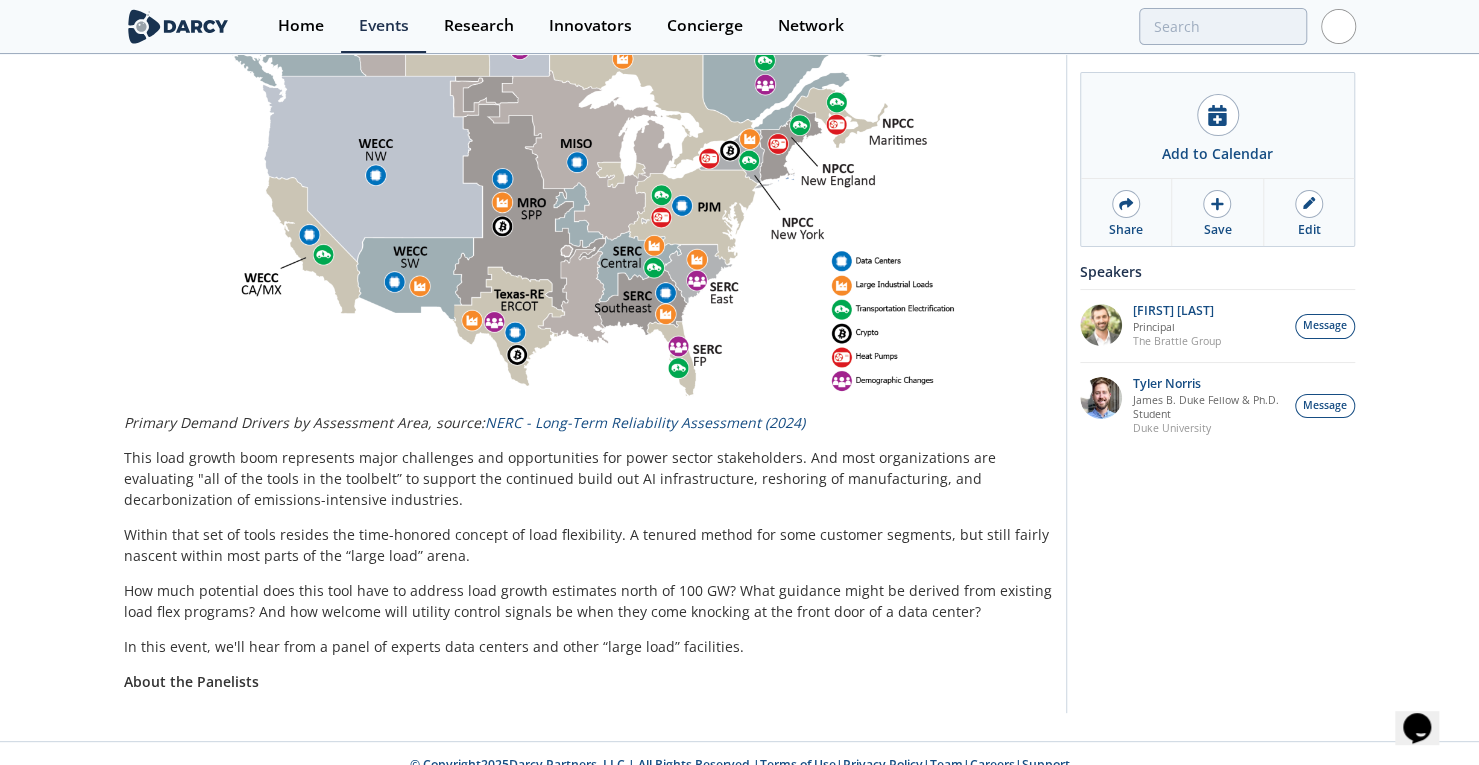 click on "About the Event
Thanks to data centers and other “large load” facilities, the power sector is in “a scramble to respond to growing load,” as consultancy  Grid Strategies  puts it in their latest  Strategic Industries Surging  report.
Planning Areas with Greatest Increase in Summer 2029 Peak Demand, source:  Grid Strategies - Strategic Industries Surging (2025)
Along similar lines, NERC, in its latest long-term reliability assessment, calls data centers and large industrial load an “emerging issue,” noting “growth in large load parcels like data centers and industrial facilities pose various challenges for system planners and operators,” such as the growing concern for resource adequacy, as “planning reserves … are projected to fall below reserve margin requirements, as new generation coming on-line could be insufficient to make up for generator retirements and load growth.”
Primary Demand Drivers by Assessment Area, source:  NERC - Long-Term Reliability Assessment (2024)" at bounding box center [588, -19] 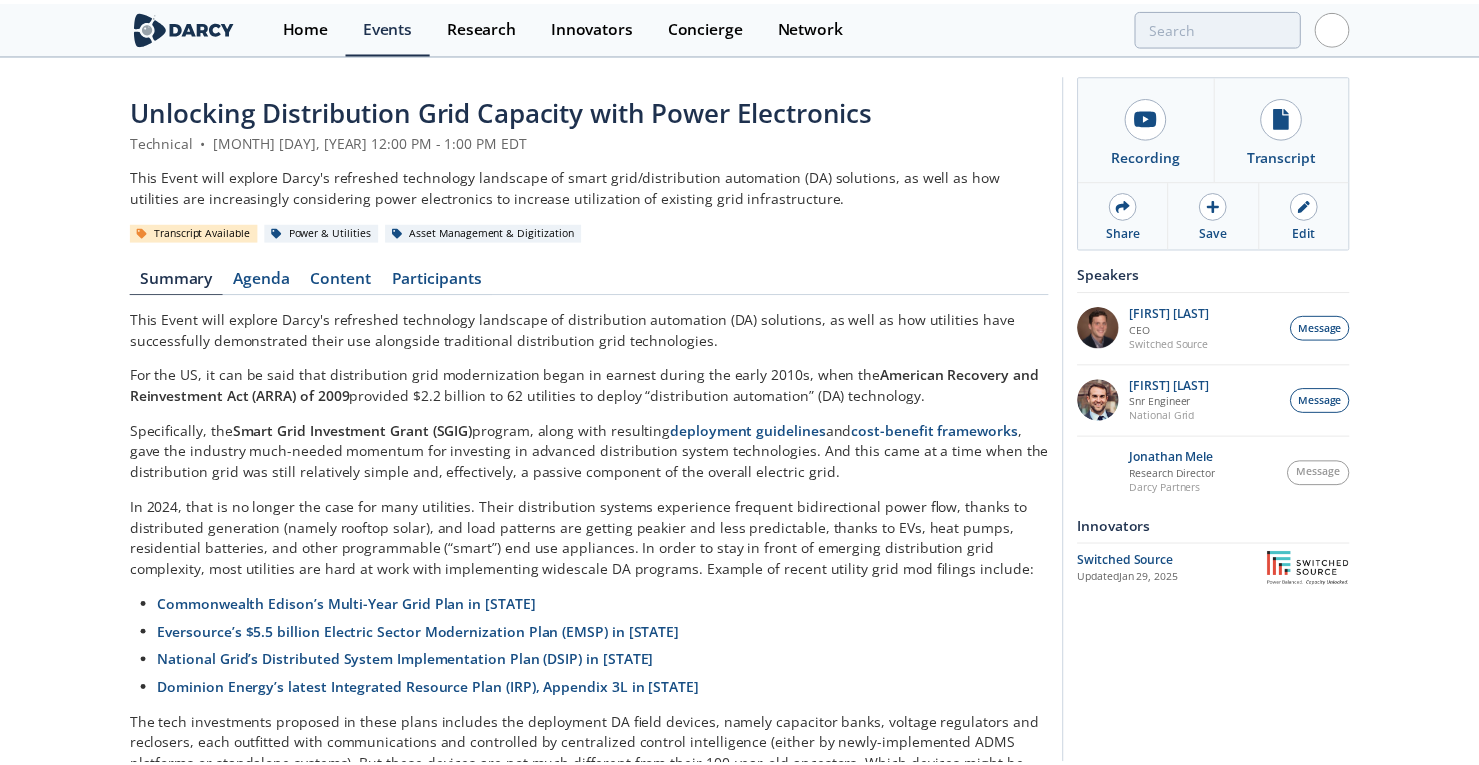 scroll, scrollTop: 0, scrollLeft: 0, axis: both 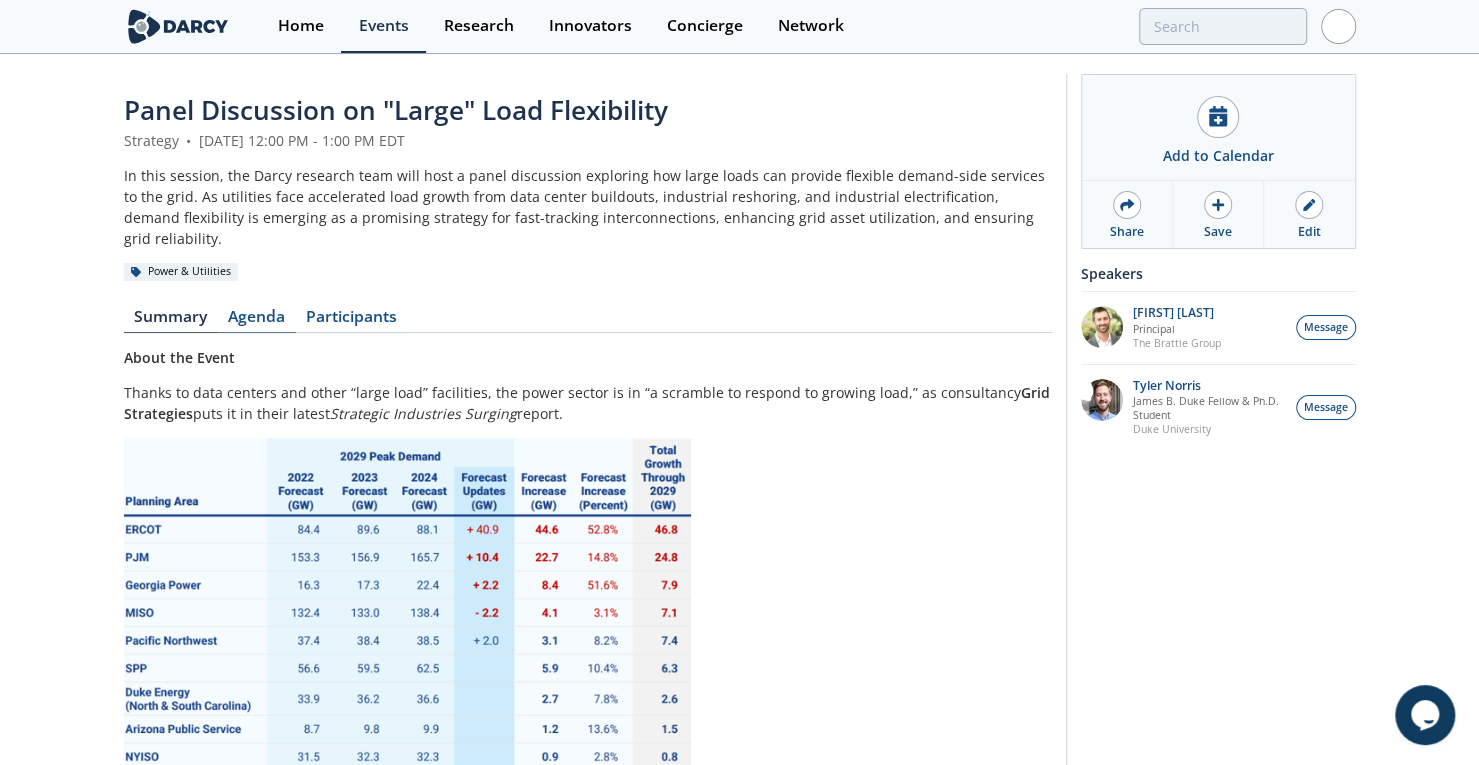 click on "Agenda" at bounding box center [257, 321] 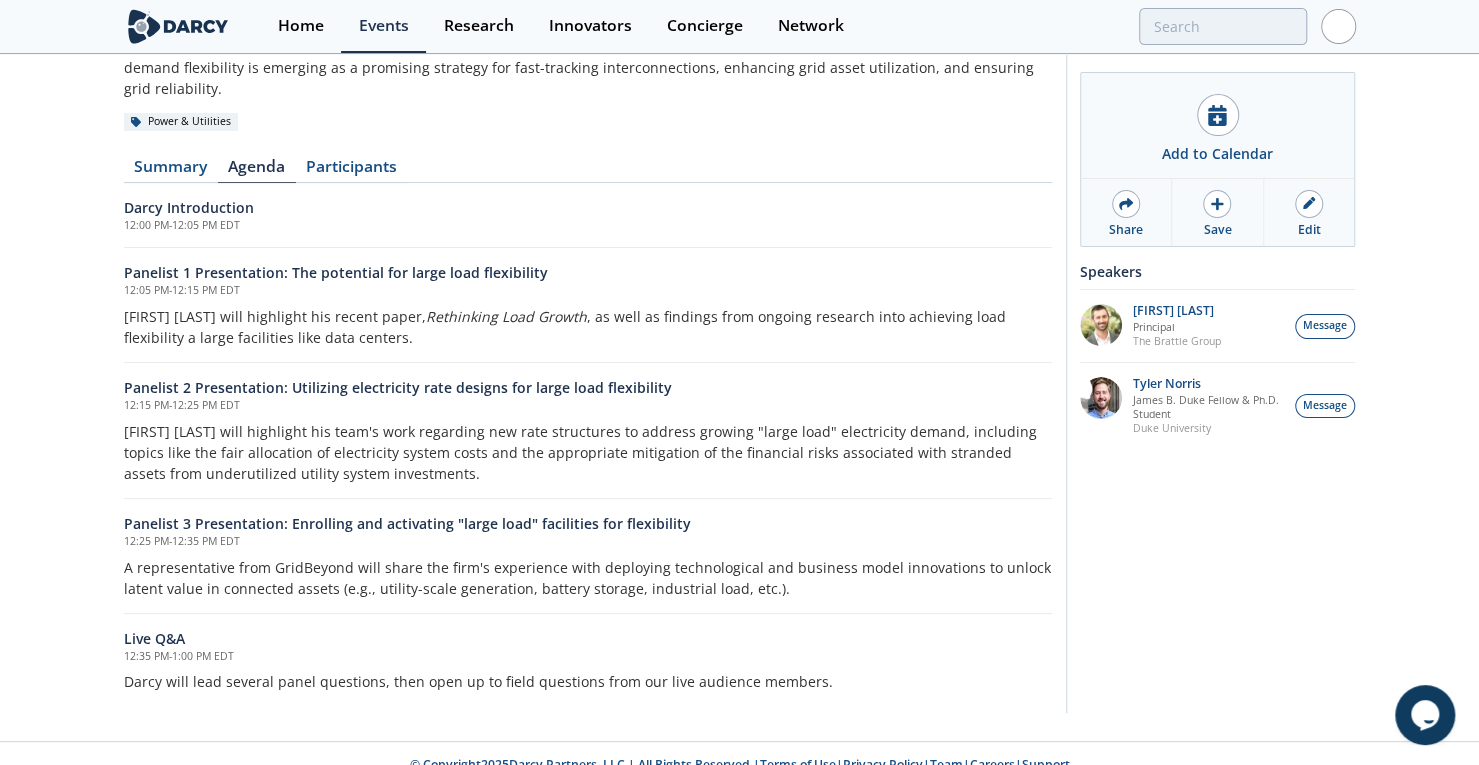 scroll, scrollTop: 0, scrollLeft: 0, axis: both 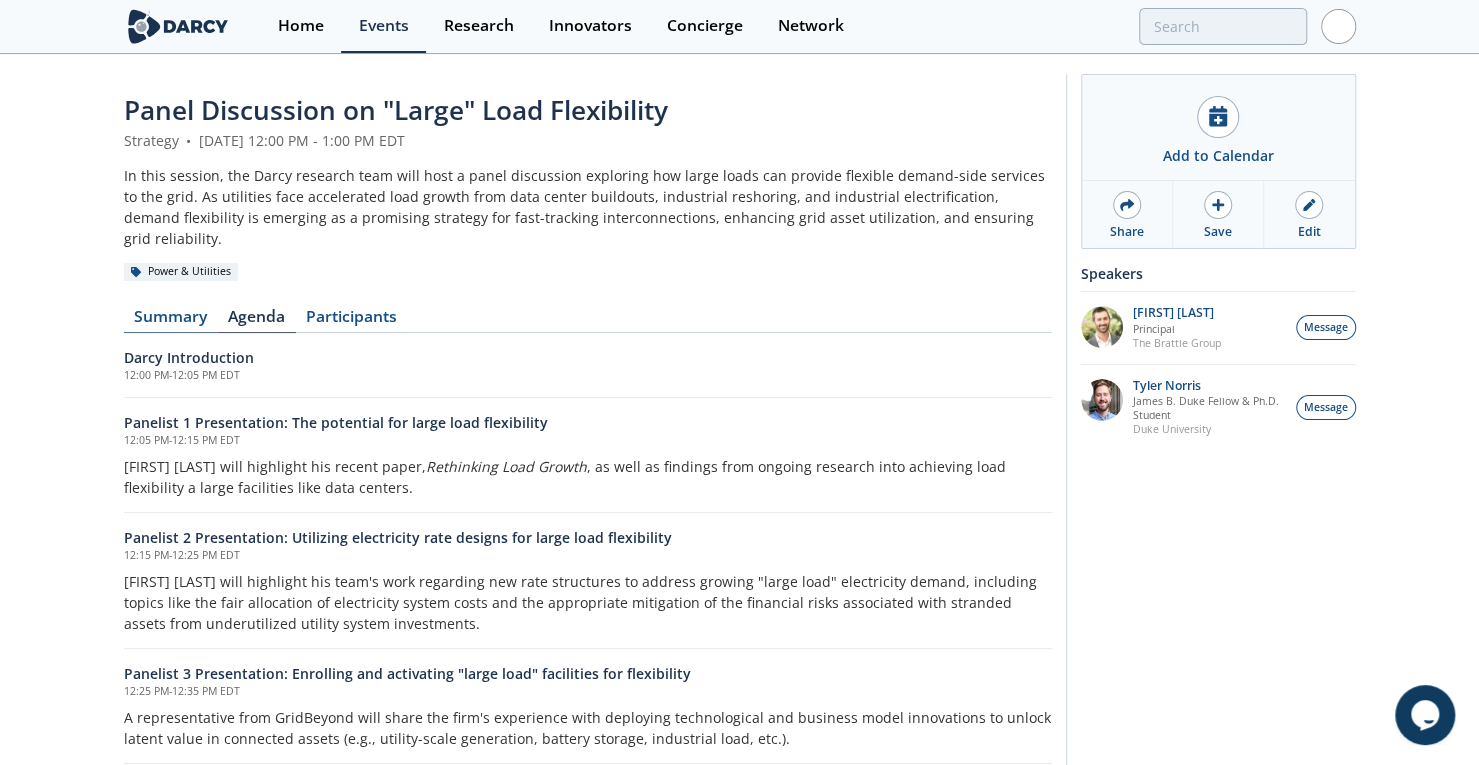 click on "Summary" at bounding box center (171, 321) 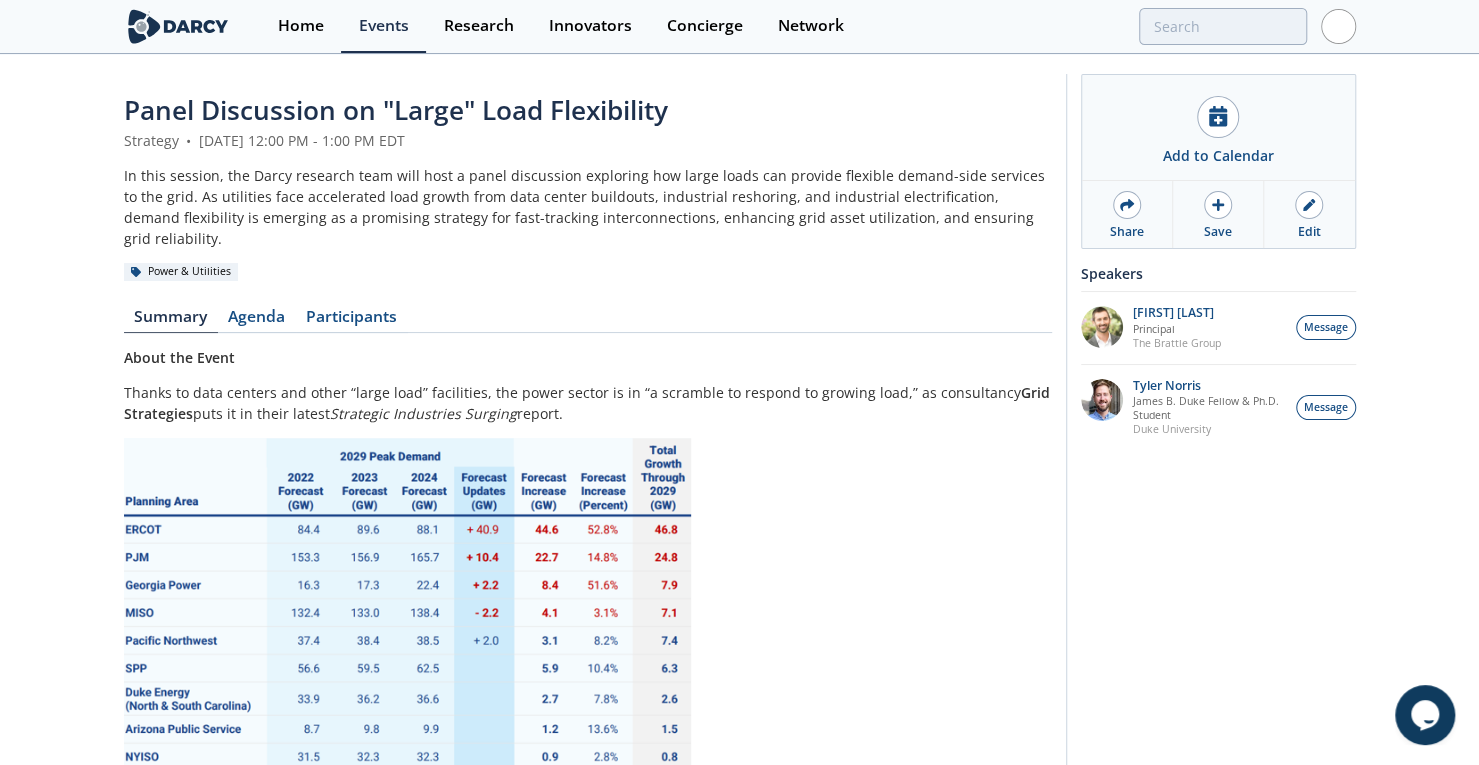 click on "Panel Discussion on "Large" Load Flexibility" at bounding box center [396, 110] 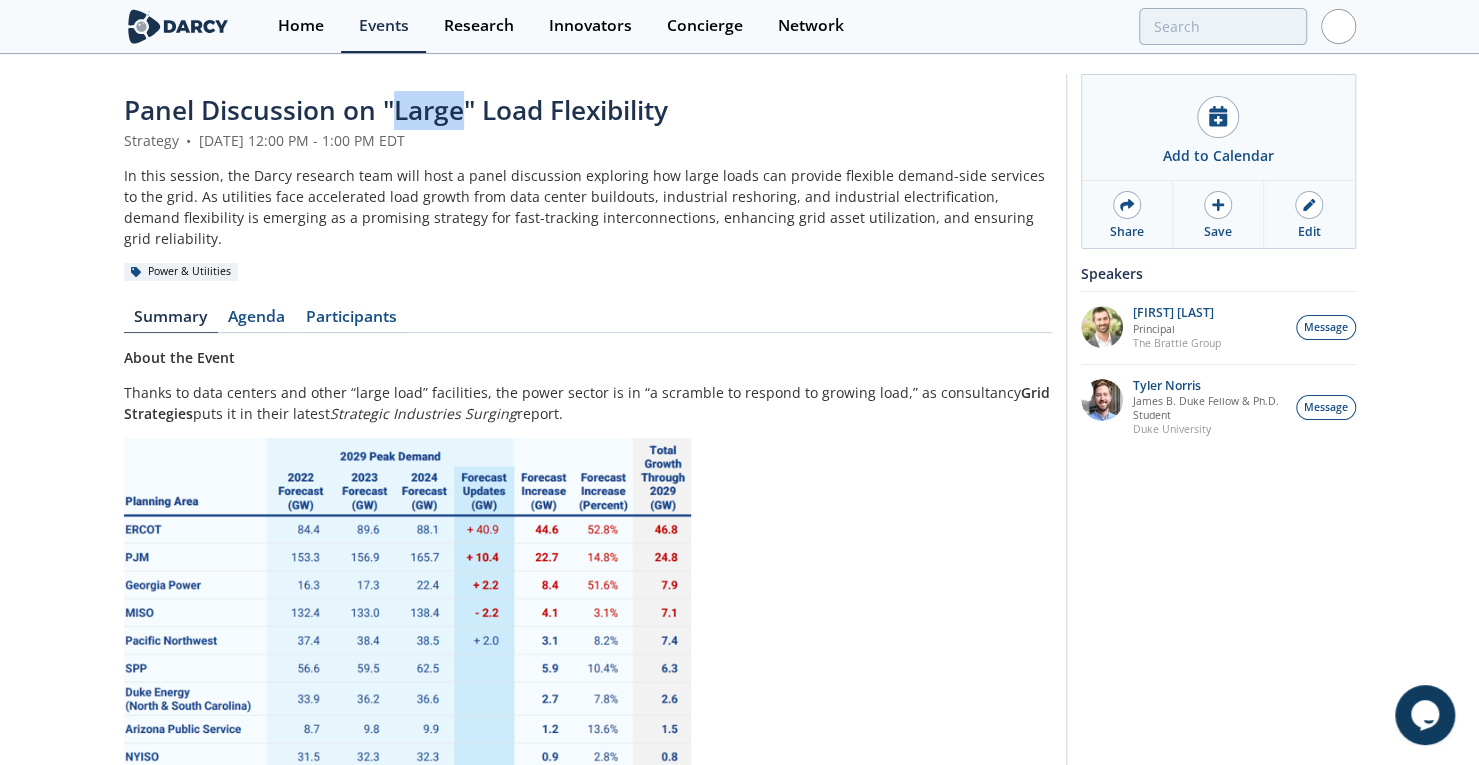 click on "Panel Discussion on "Large" Load Flexibility" at bounding box center [396, 110] 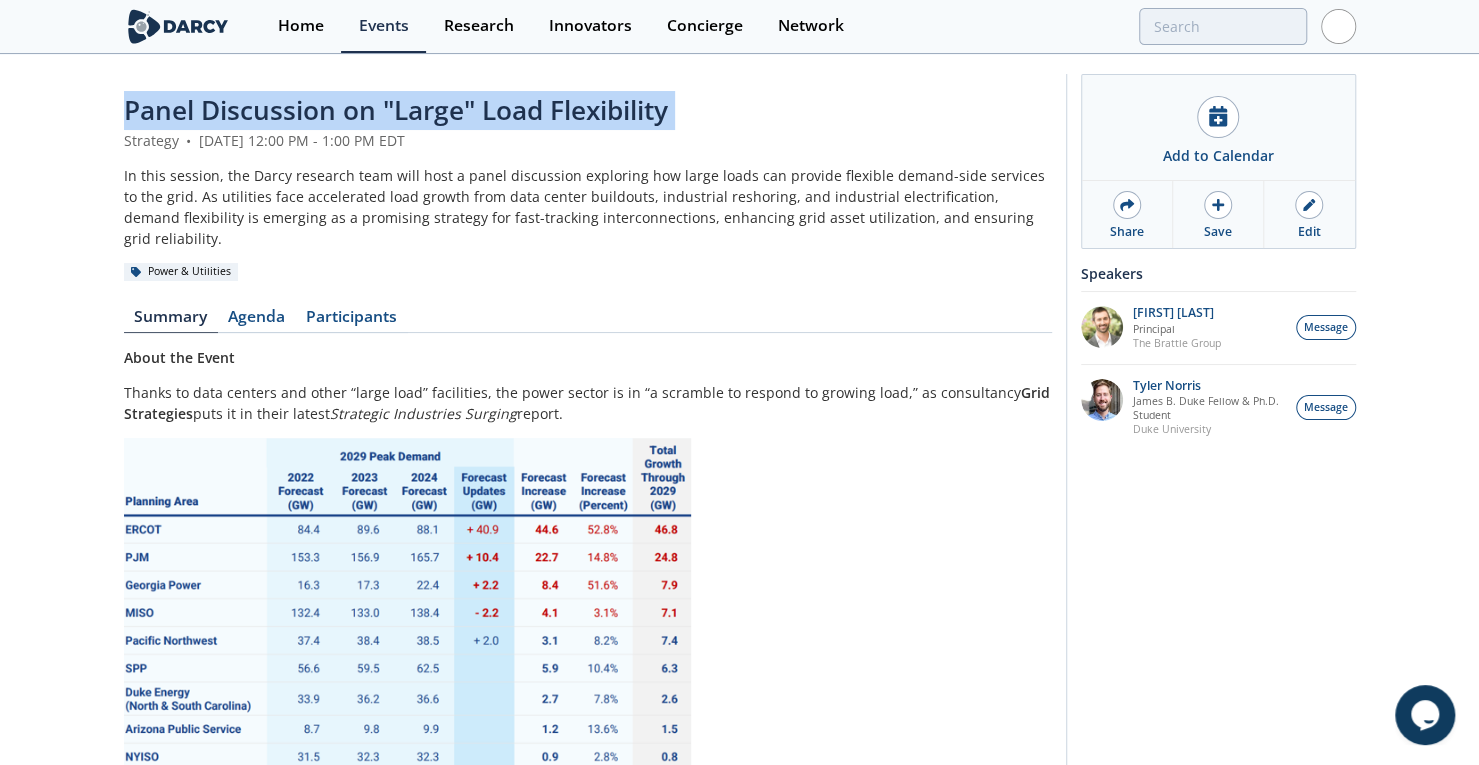 click on "Panel Discussion on "Large" Load Flexibility" at bounding box center (396, 110) 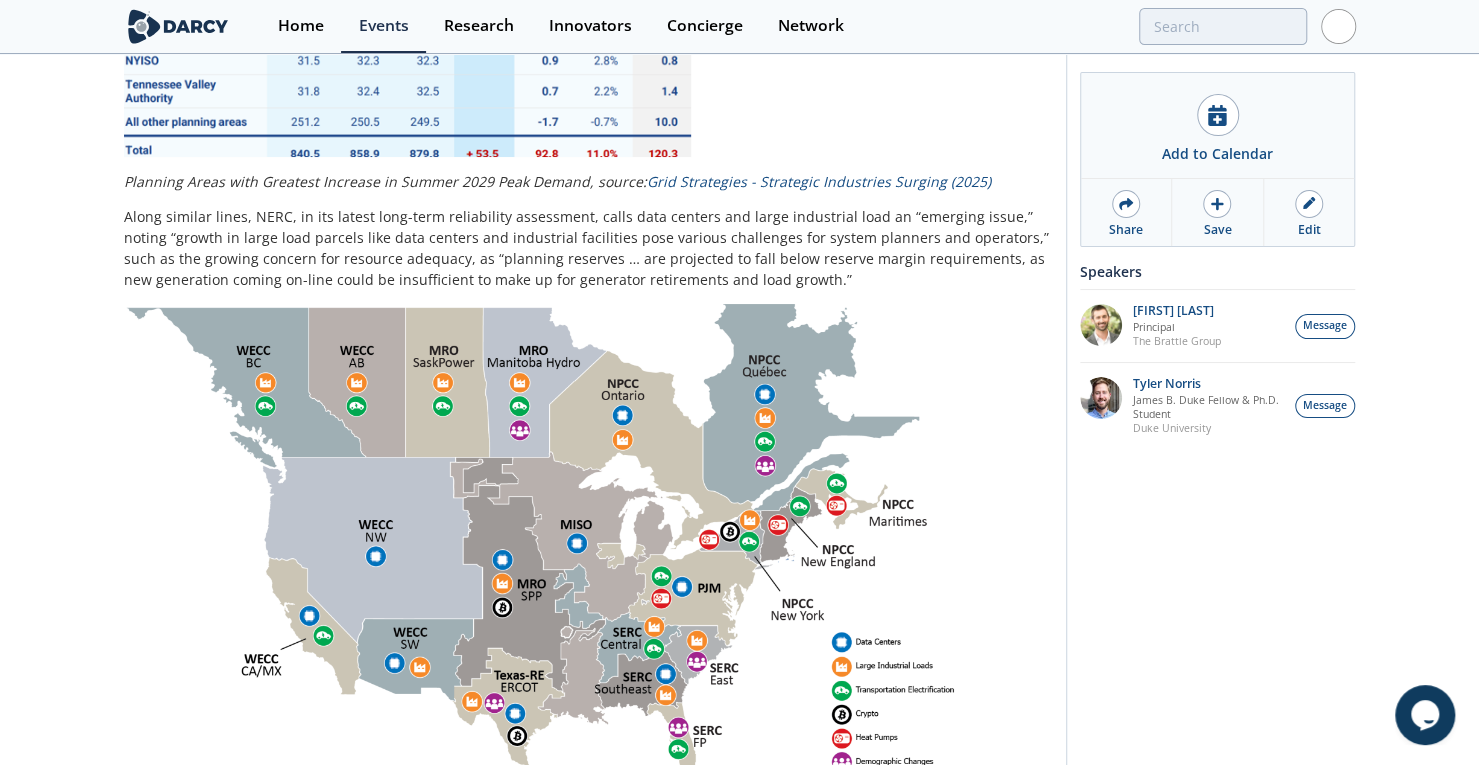 drag, startPoint x: 816, startPoint y: 308, endPoint x: 803, endPoint y: 541, distance: 233.36238 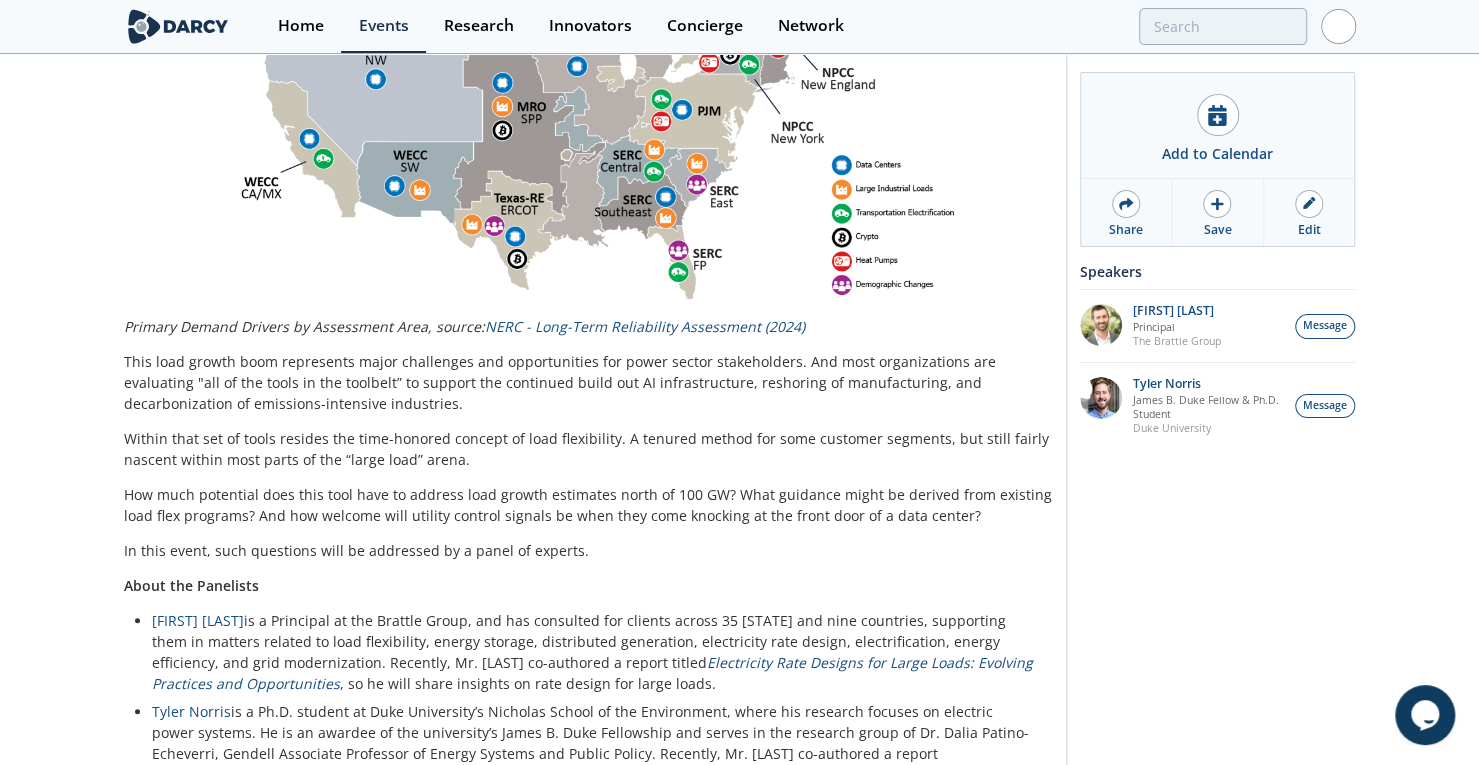 scroll, scrollTop: 1266, scrollLeft: 0, axis: vertical 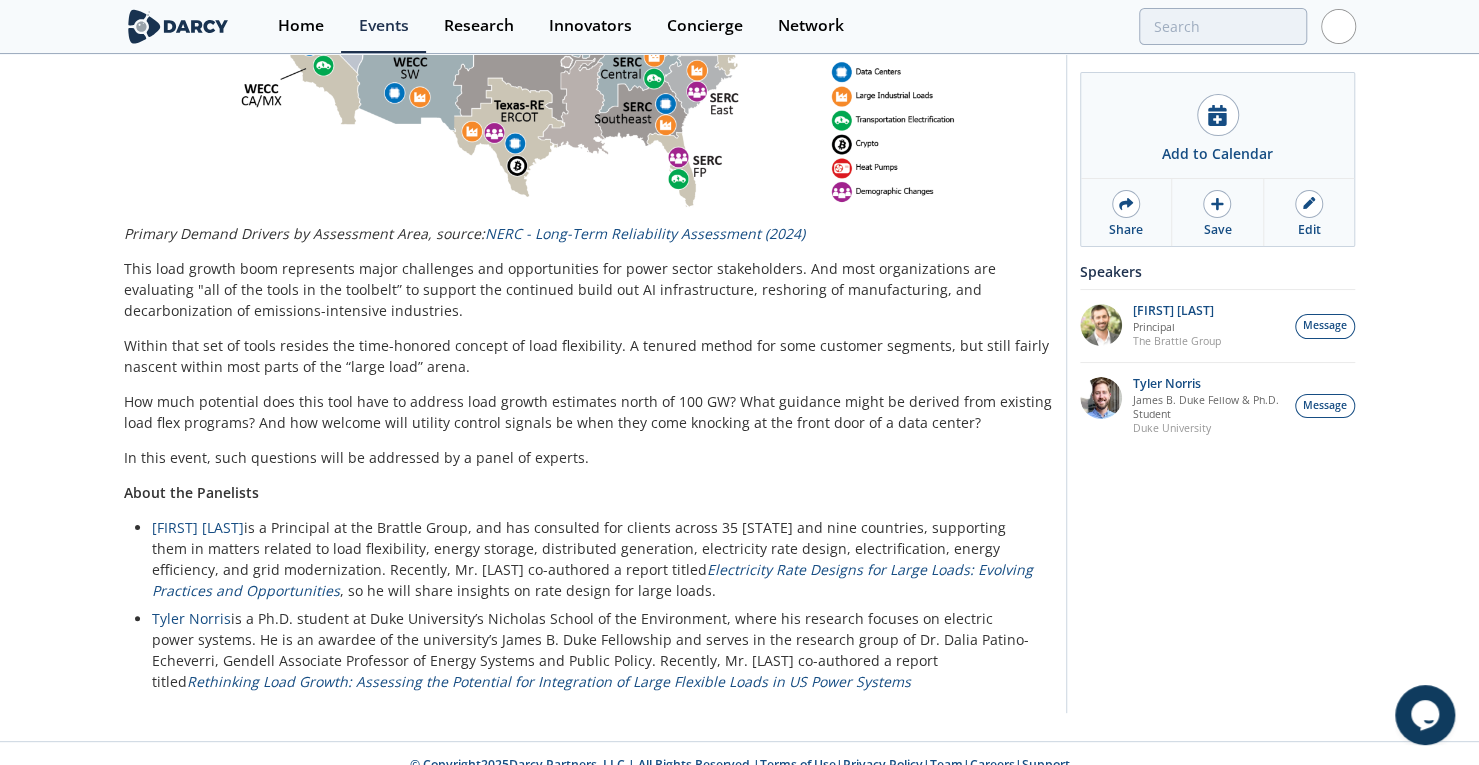 drag, startPoint x: 400, startPoint y: 703, endPoint x: 410, endPoint y: 797, distance: 94.53042 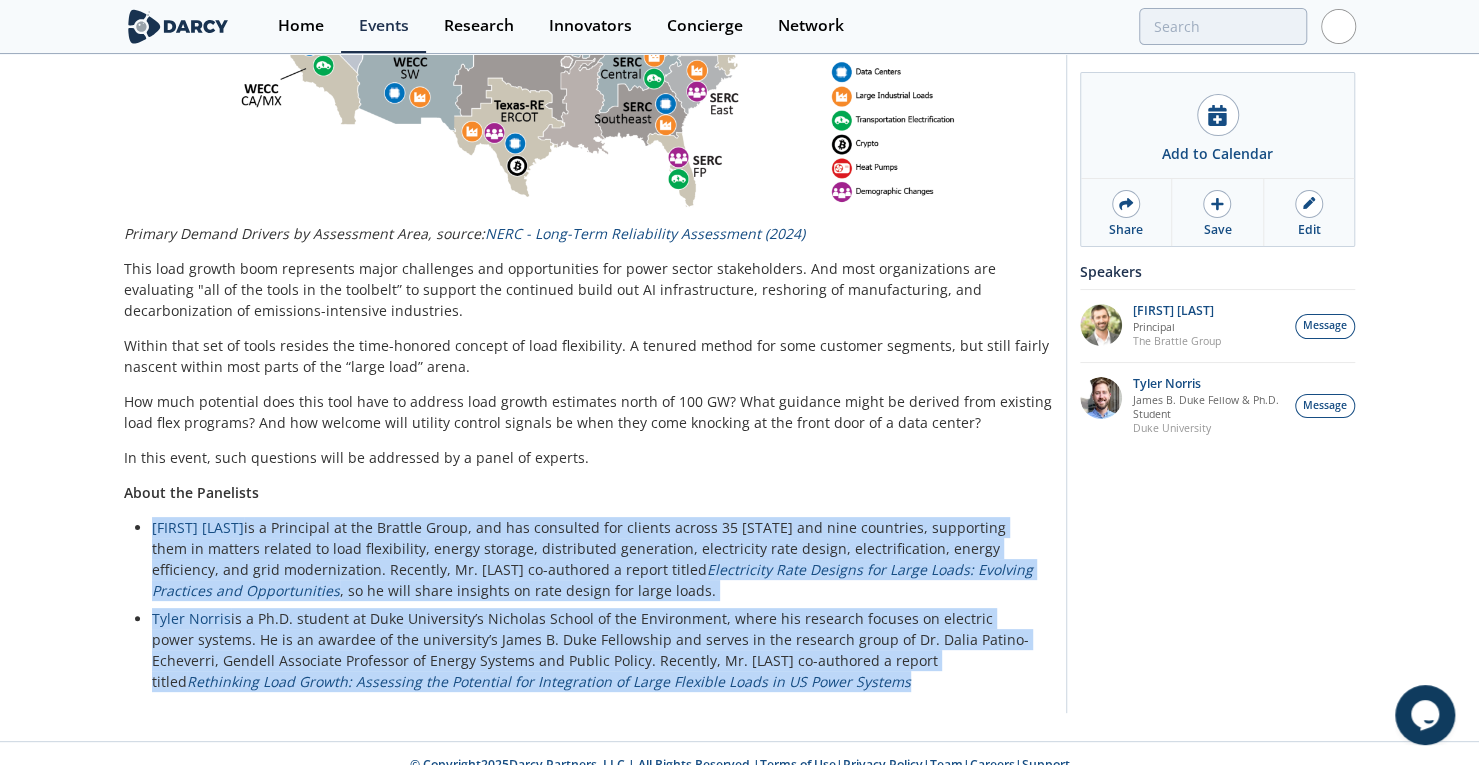 drag, startPoint x: 718, startPoint y: 649, endPoint x: 140, endPoint y: 509, distance: 594.7134 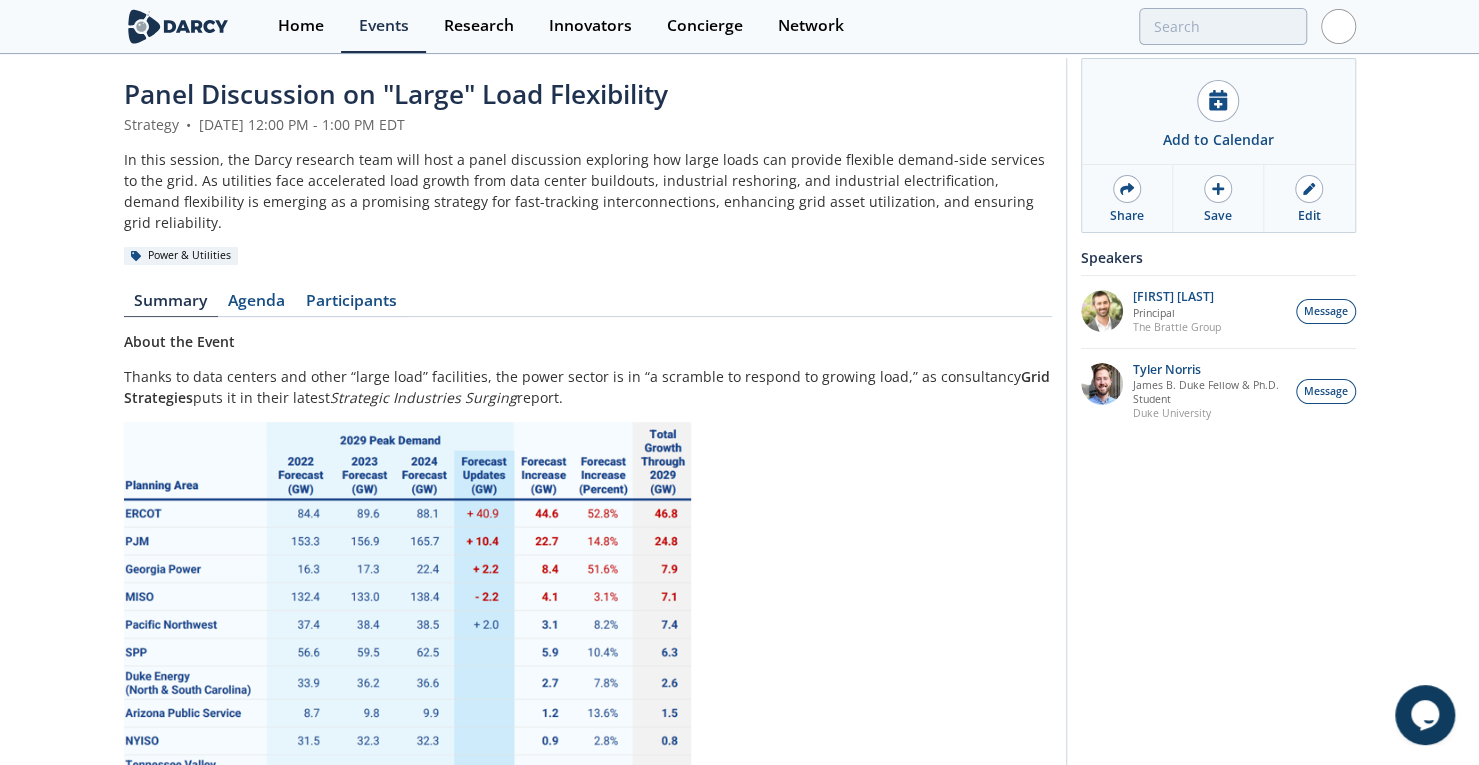 scroll, scrollTop: 0, scrollLeft: 0, axis: both 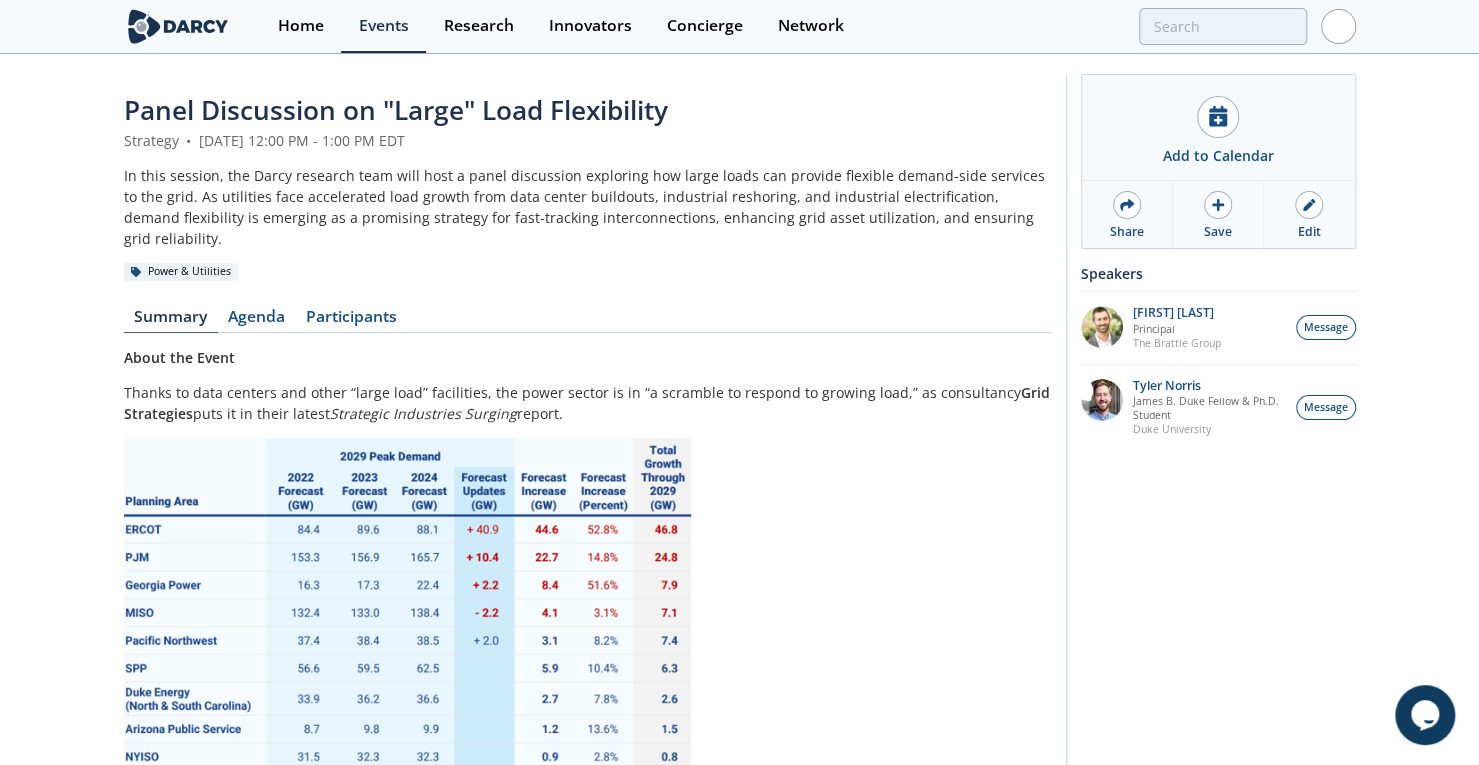 click on "Panel Discussion on "Large" Load Flexibility" at bounding box center (396, 110) 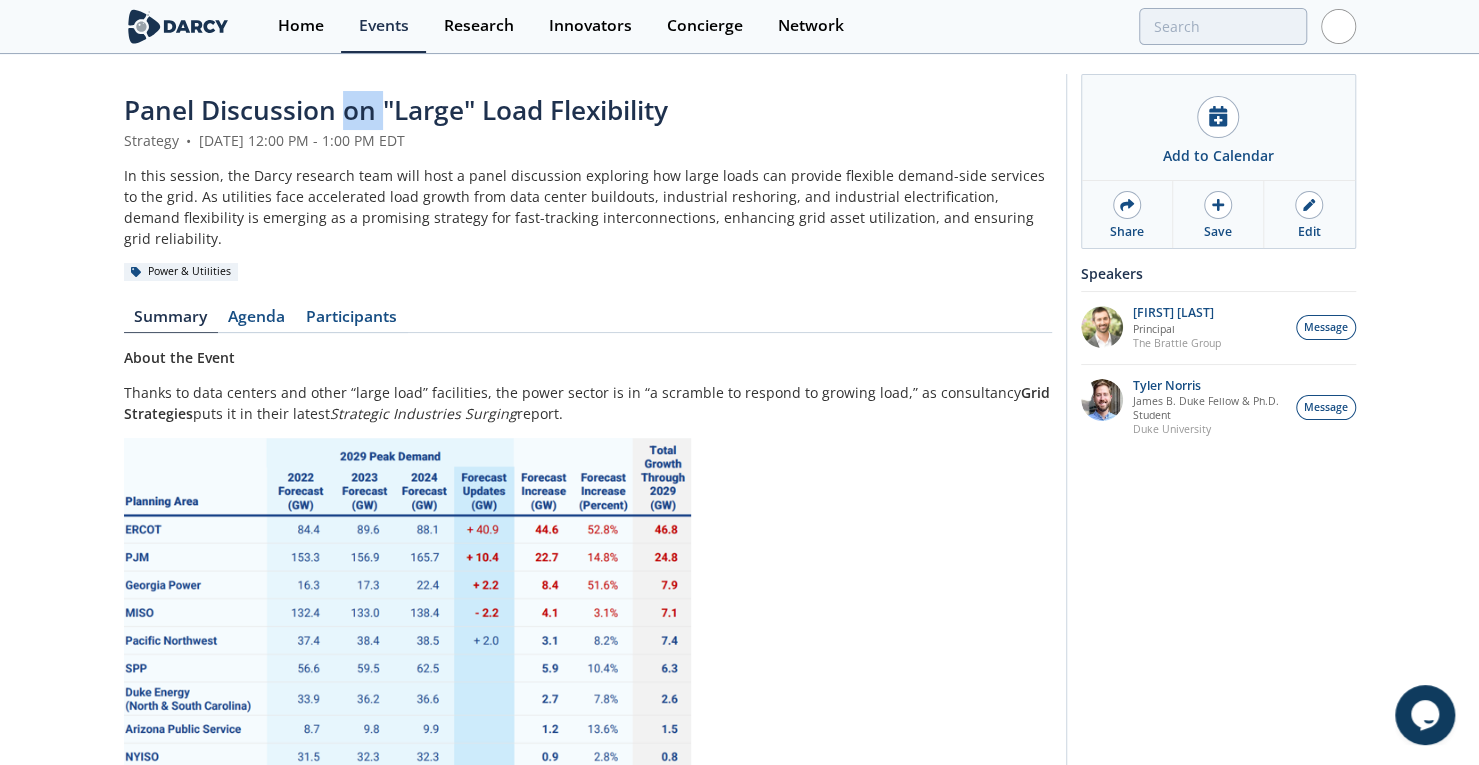 click on "Panel Discussion on "Large" Load Flexibility" at bounding box center [396, 110] 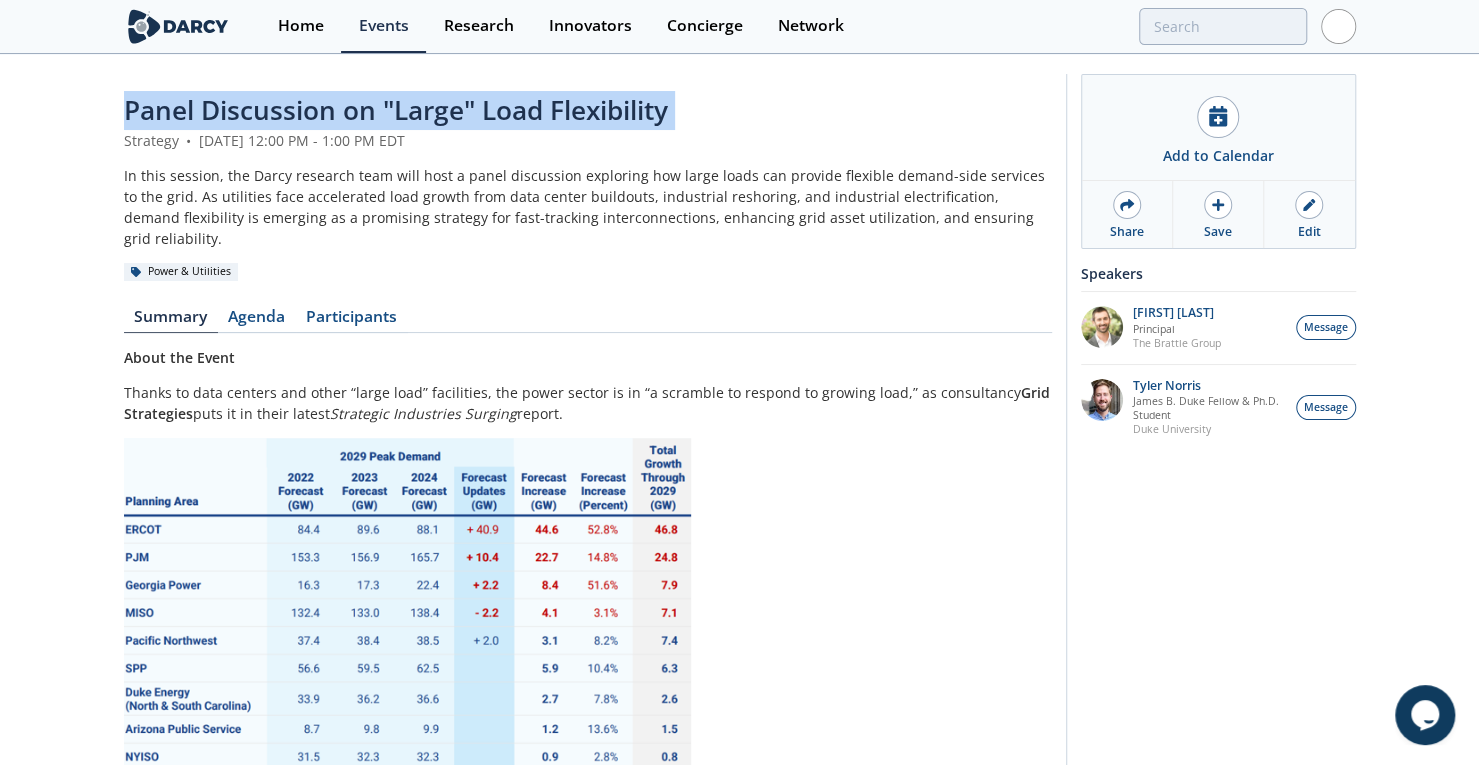 drag, startPoint x: 339, startPoint y: 116, endPoint x: 327, endPoint y: 84, distance: 34.176014 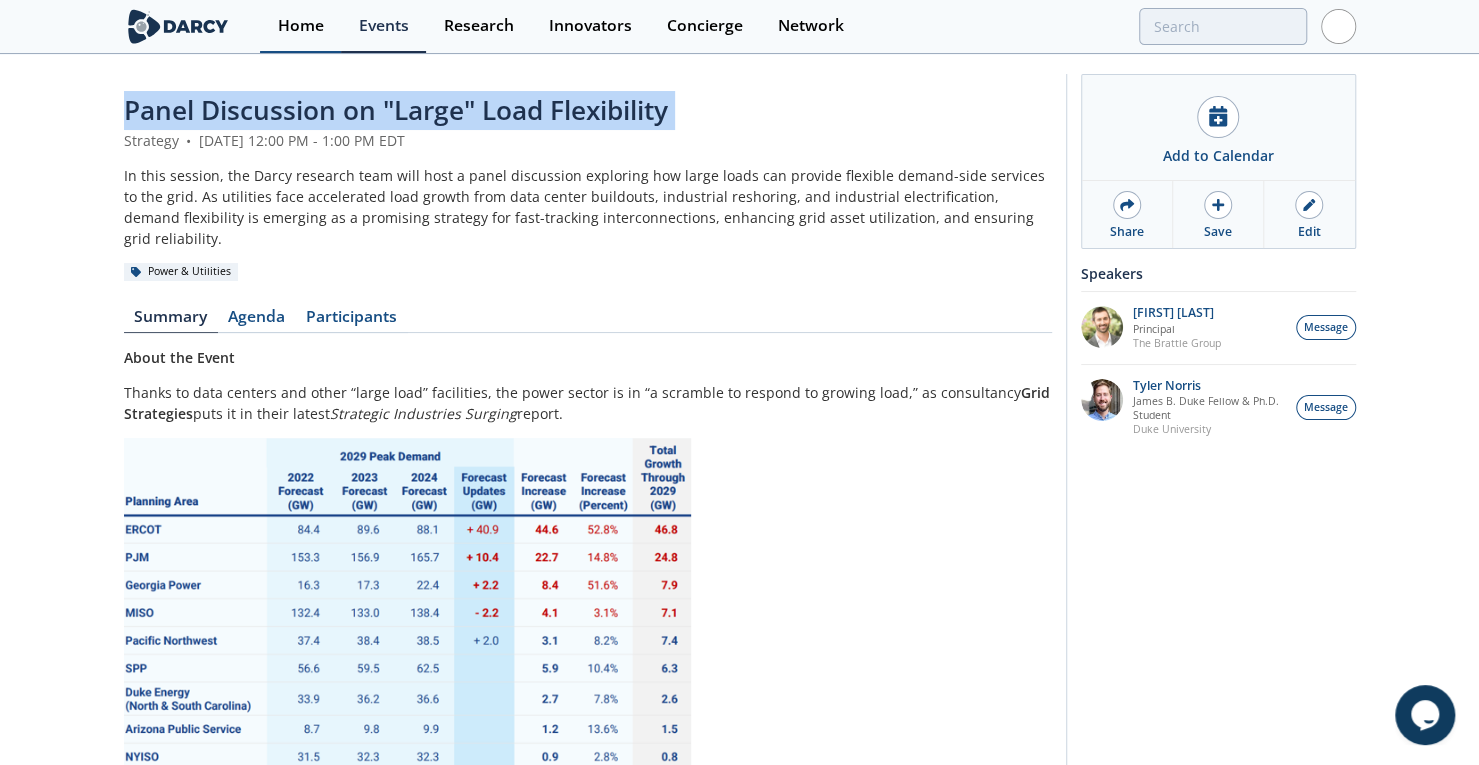 copy on "Panel Discussion on "Large" Load Flexibility" 